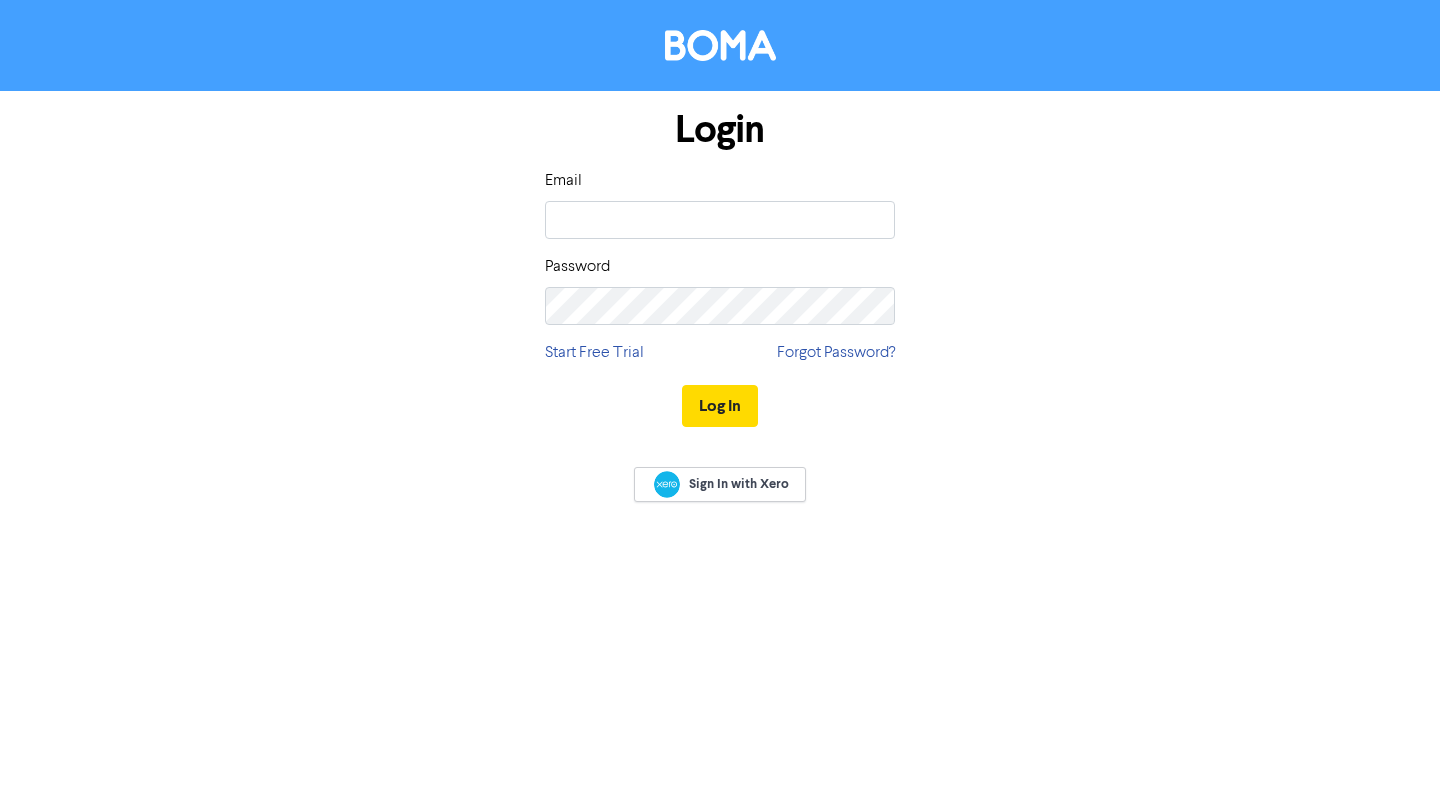 scroll, scrollTop: 0, scrollLeft: 0, axis: both 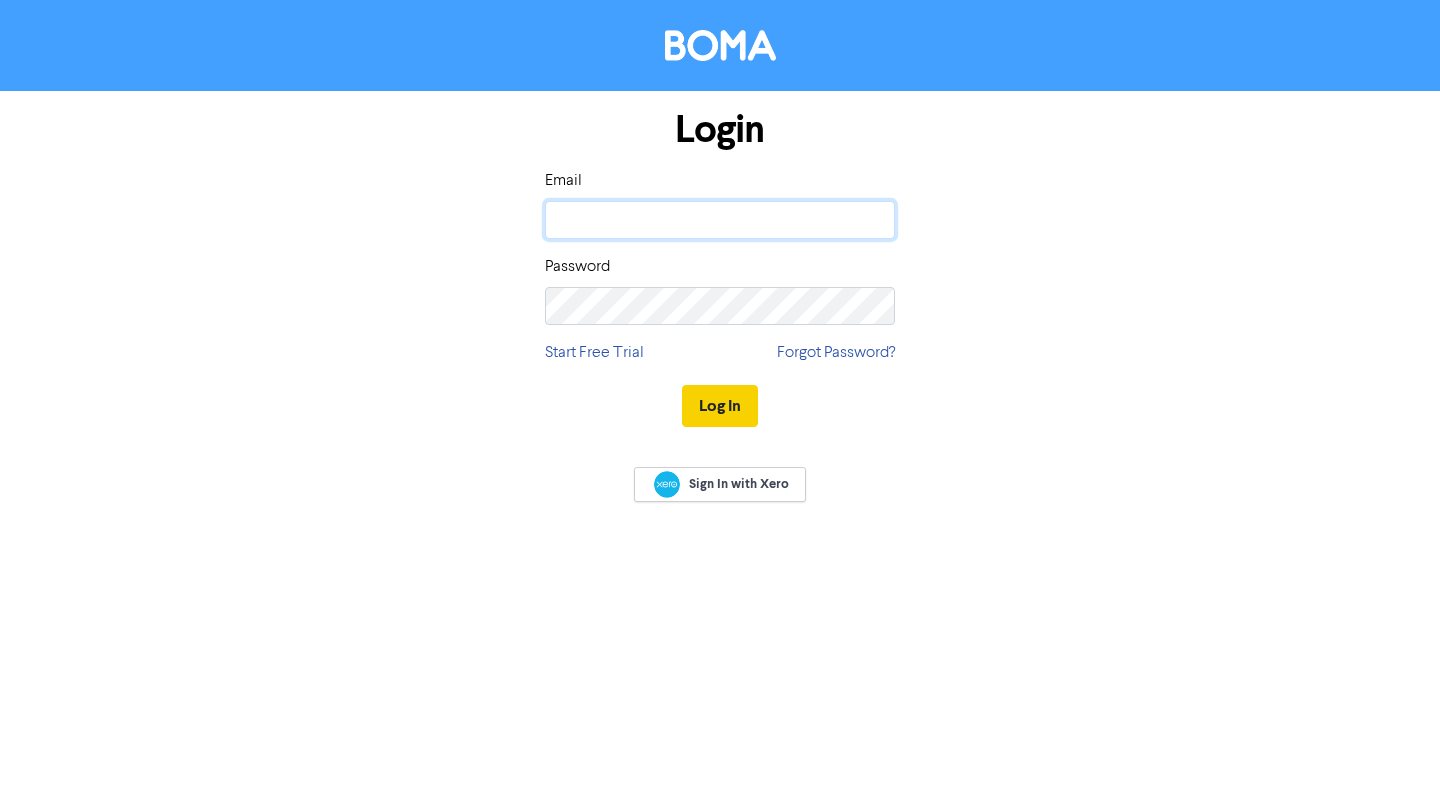 type on "[EMAIL_ADDRESS][DOMAIN_NAME]" 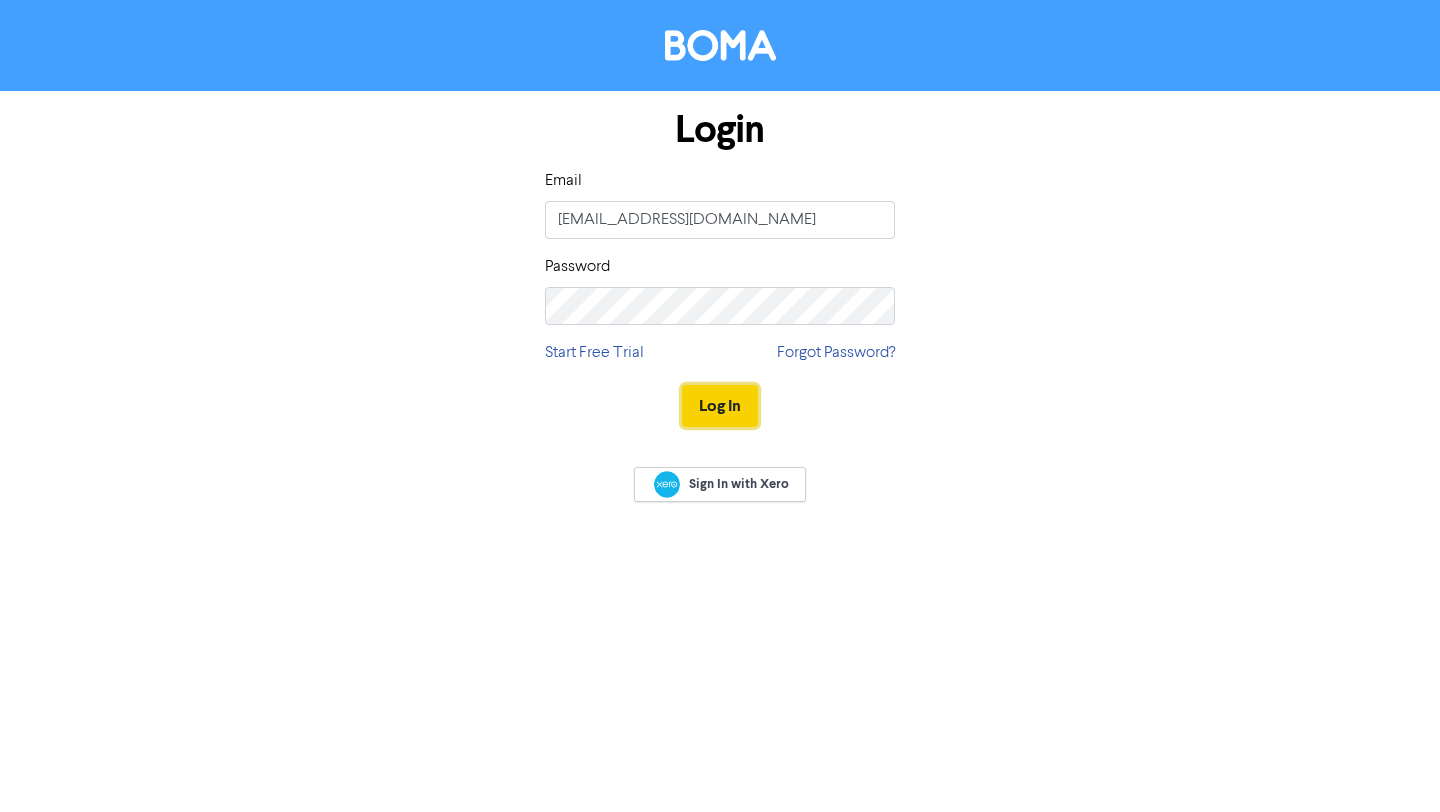 click on "Log In" at bounding box center (720, 406) 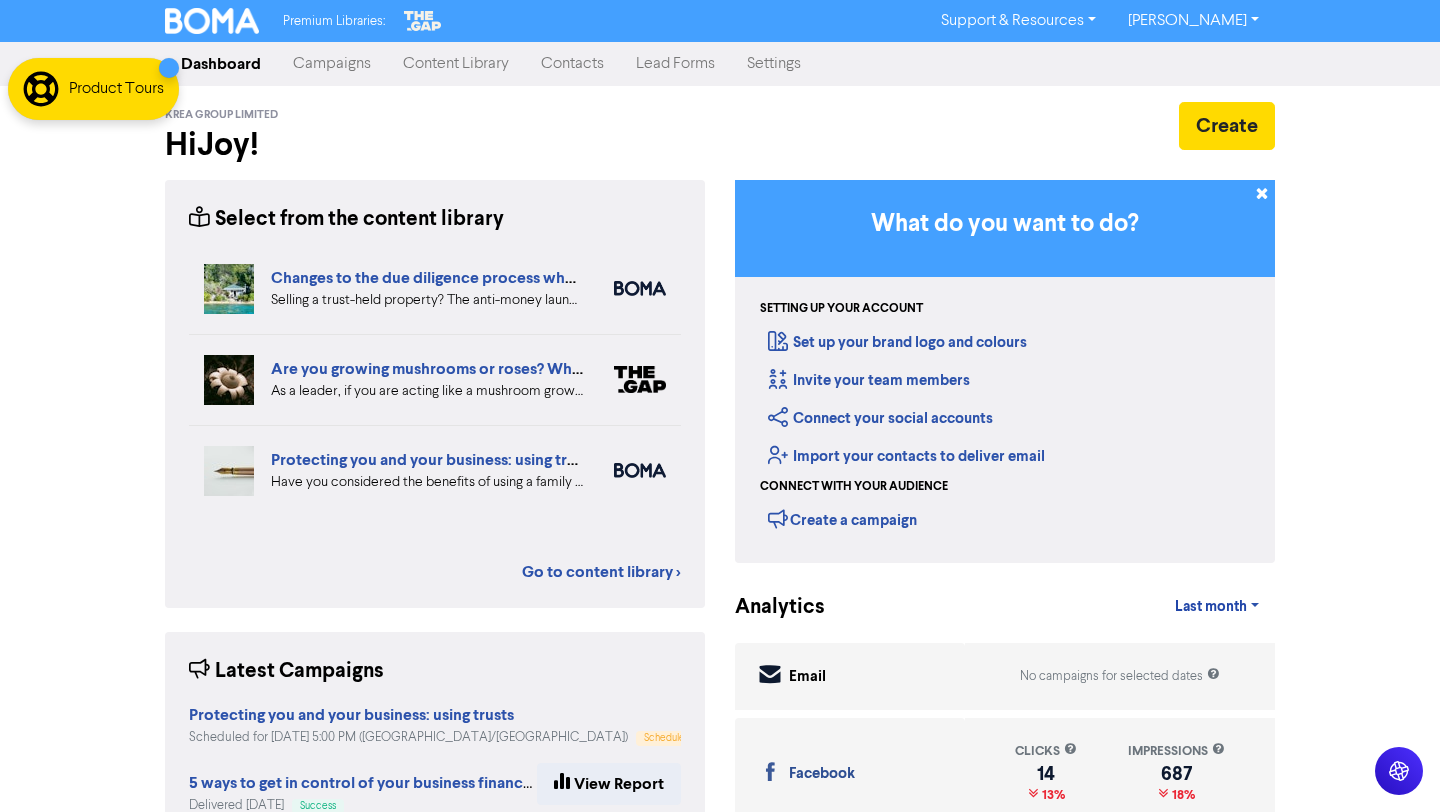 click on "Campaigns" at bounding box center [332, 64] 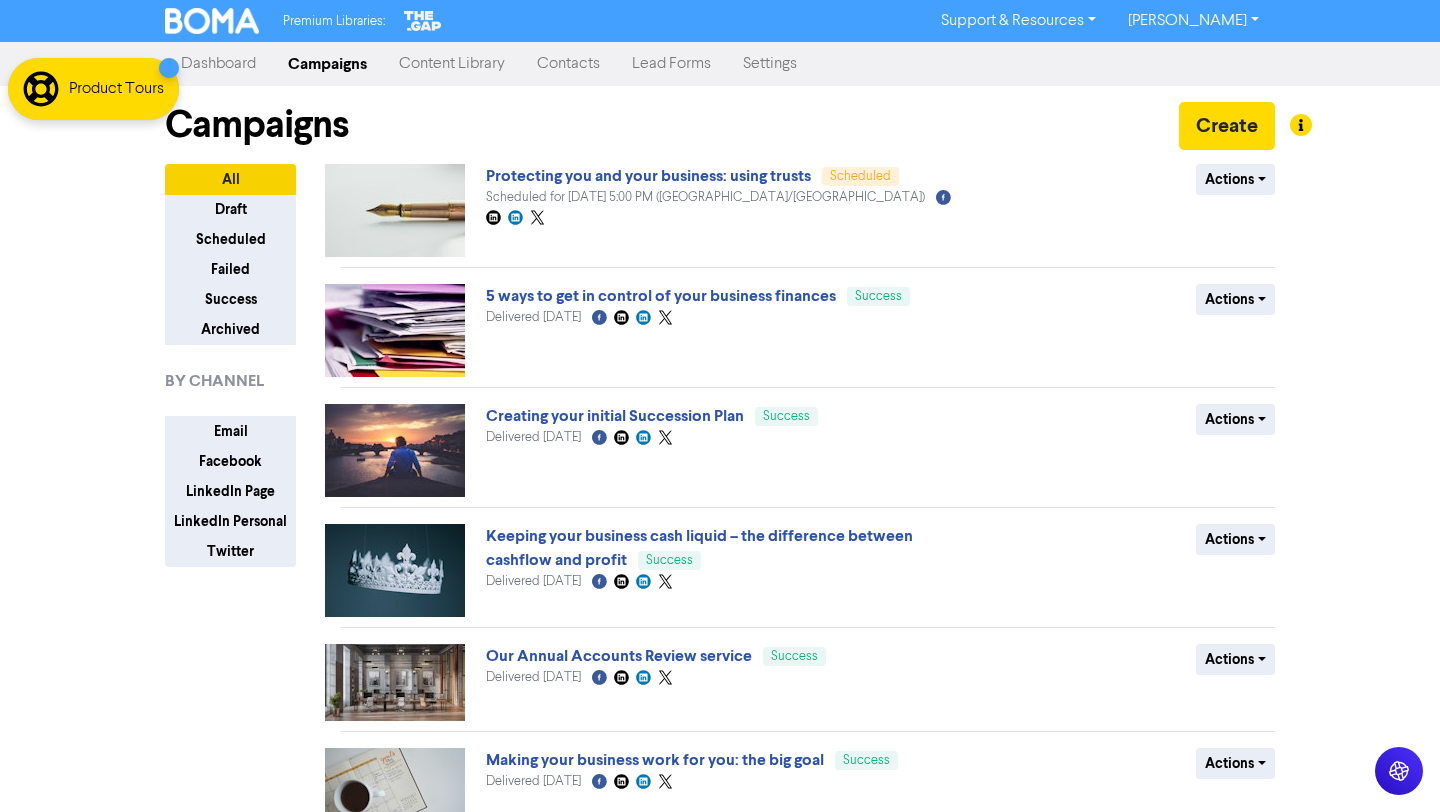 click on "Content Library" at bounding box center (452, 64) 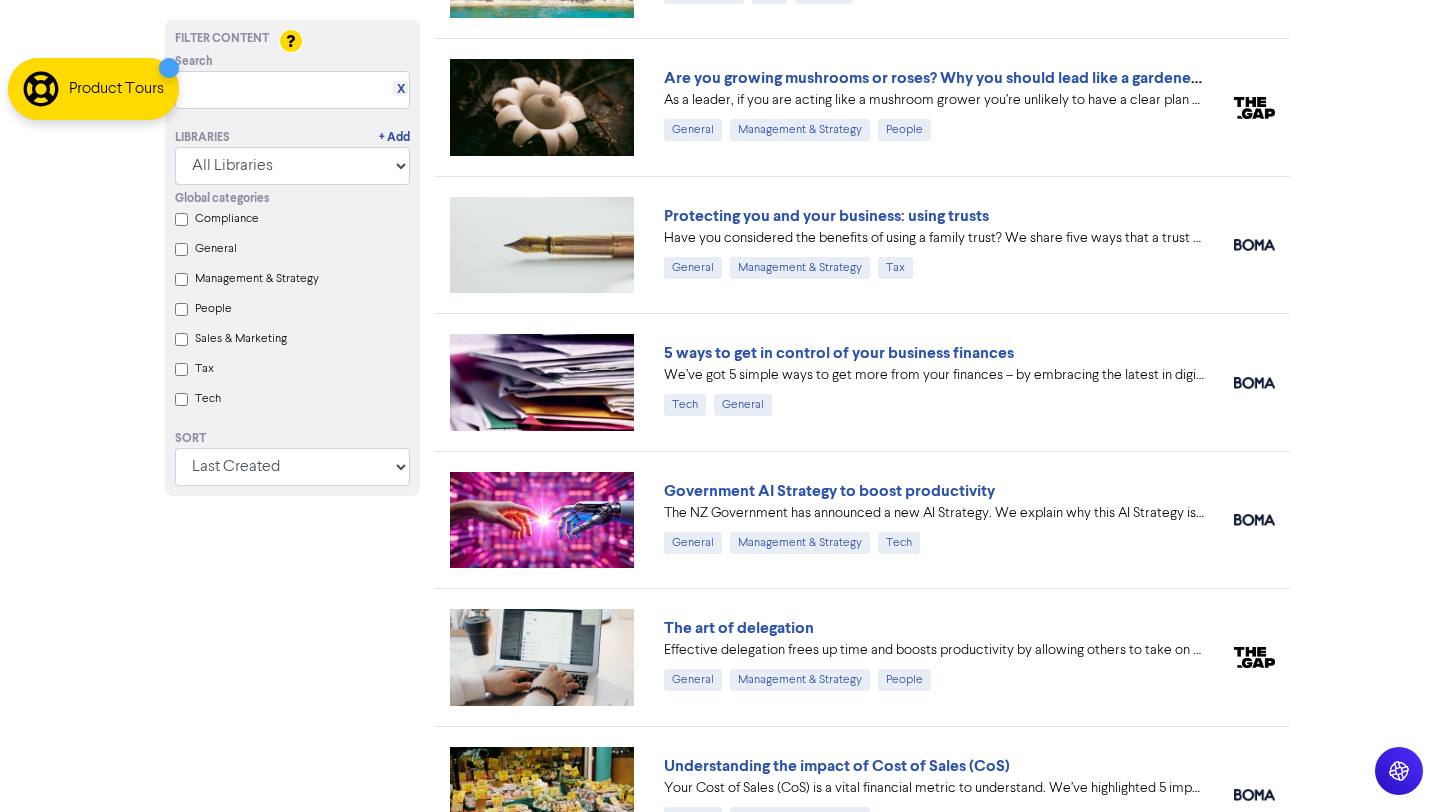 scroll, scrollTop: 241, scrollLeft: 0, axis: vertical 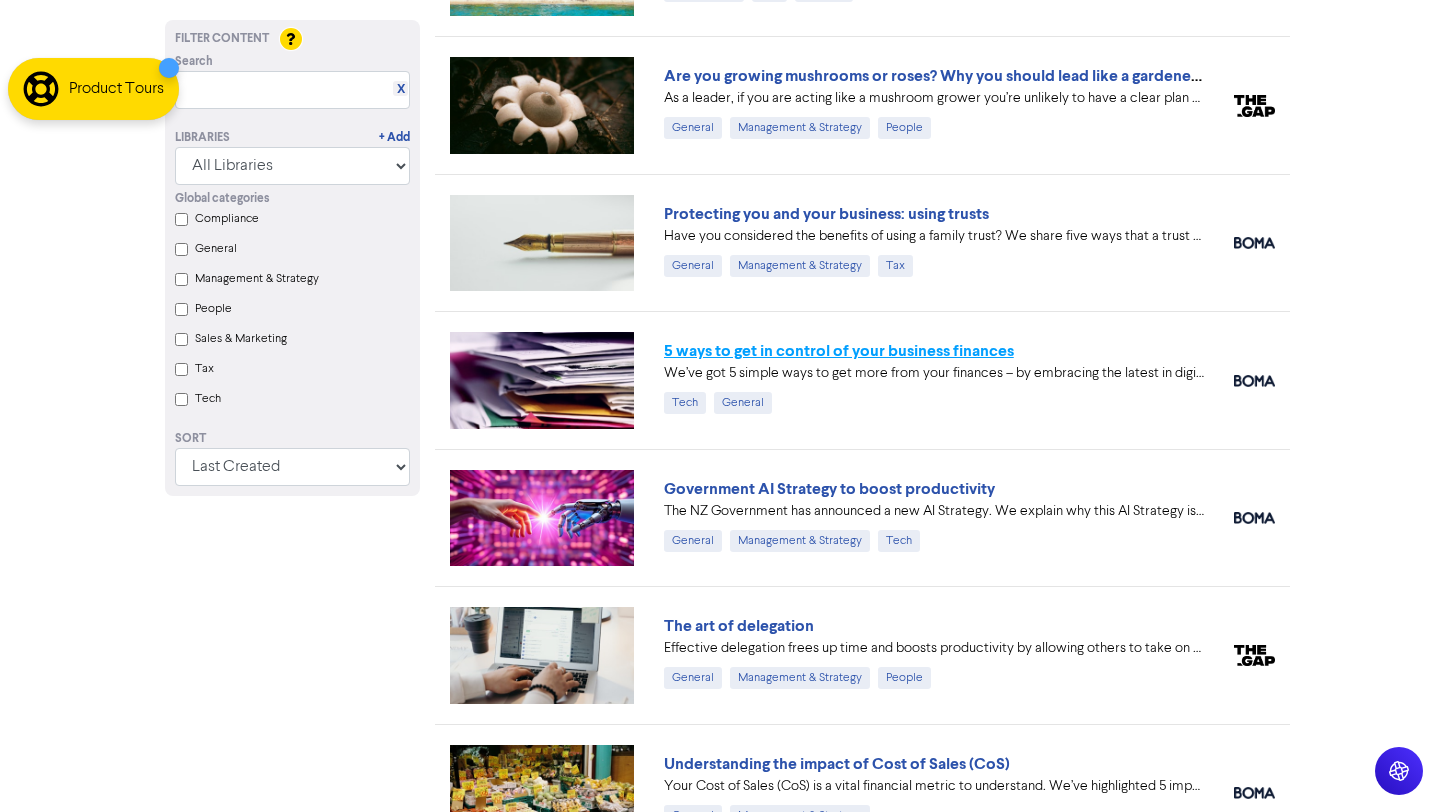 click on "5 ways to get in control of your business finances" at bounding box center [839, 351] 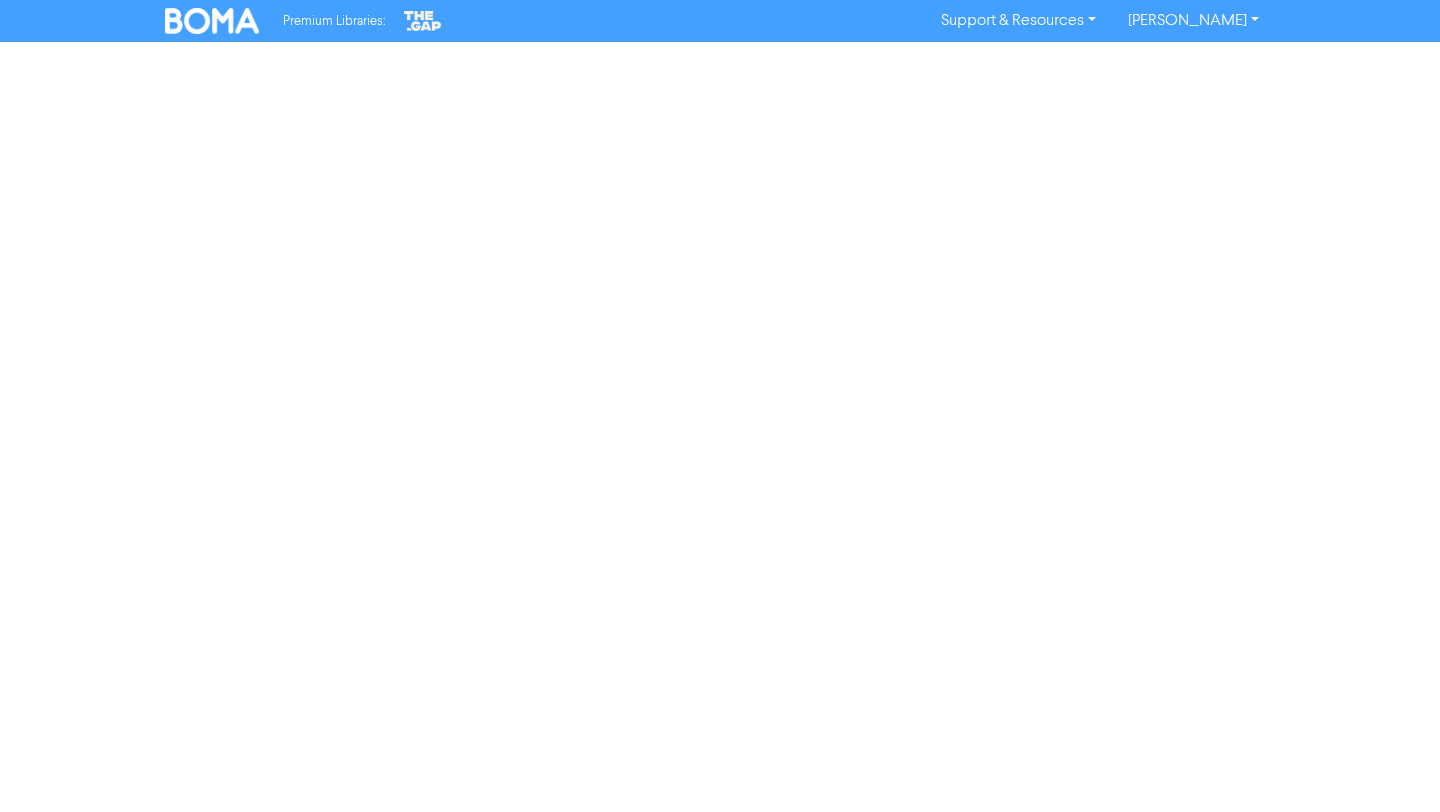 scroll, scrollTop: 0, scrollLeft: 0, axis: both 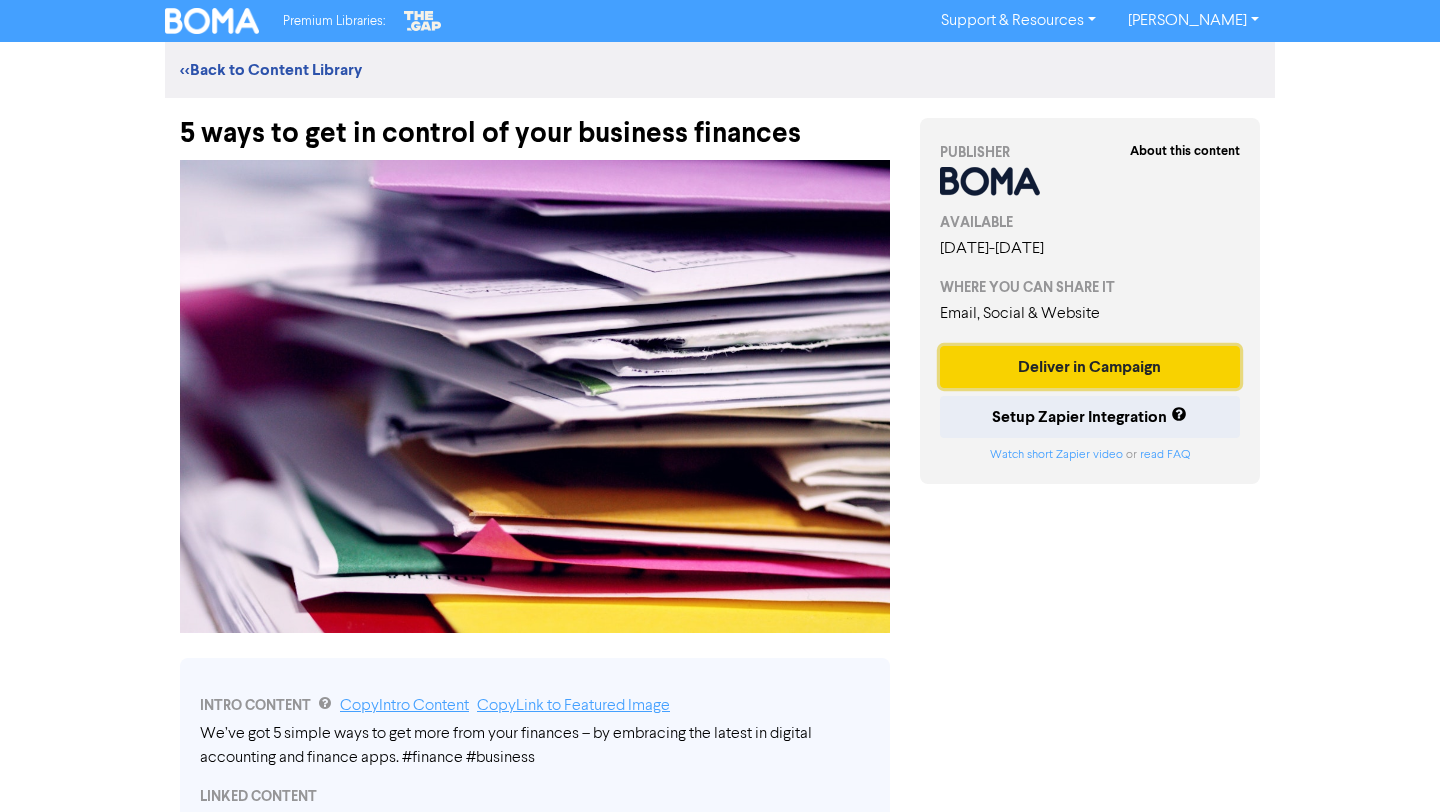 click on "Deliver in Campaign" at bounding box center (1090, 367) 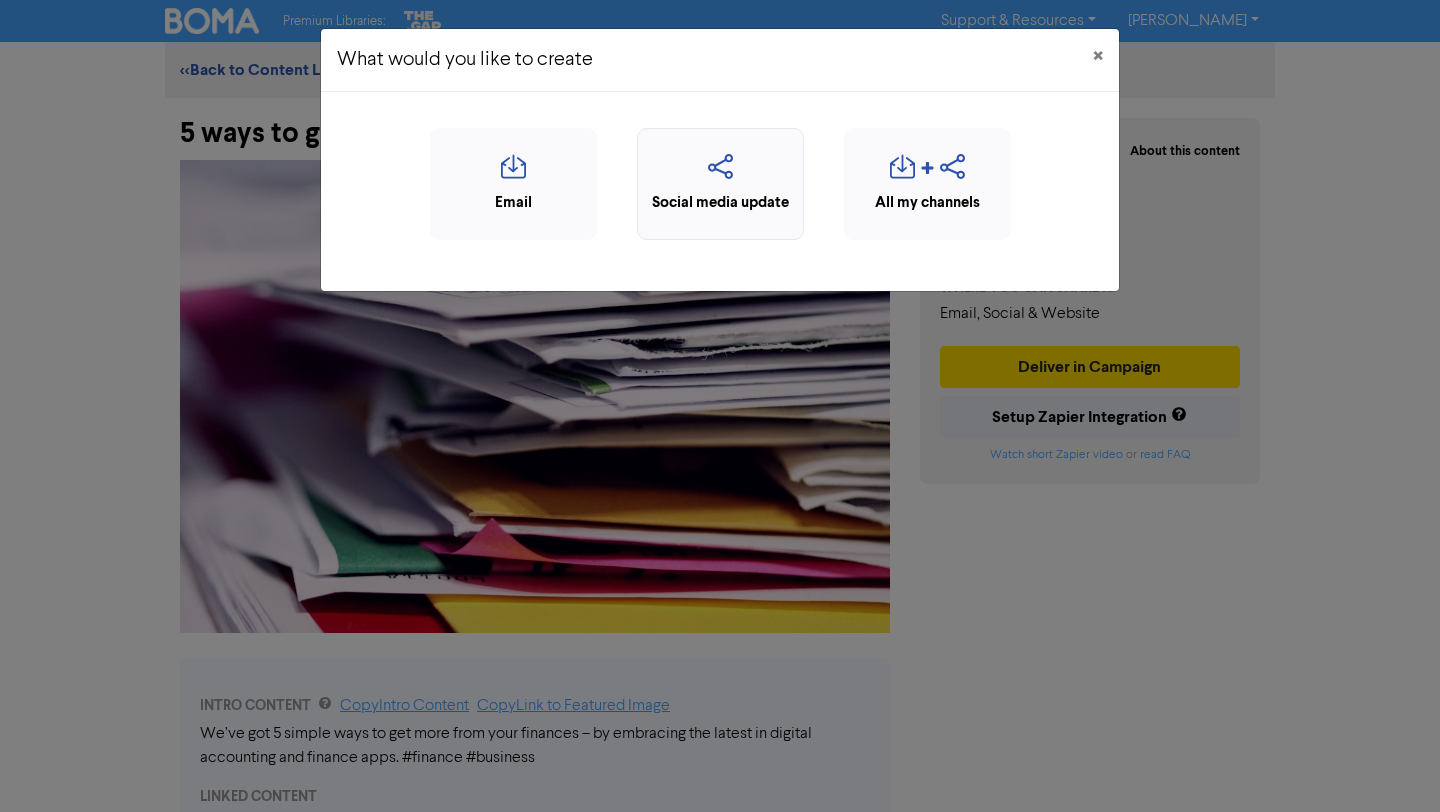 click on "Social media update" at bounding box center [720, 203] 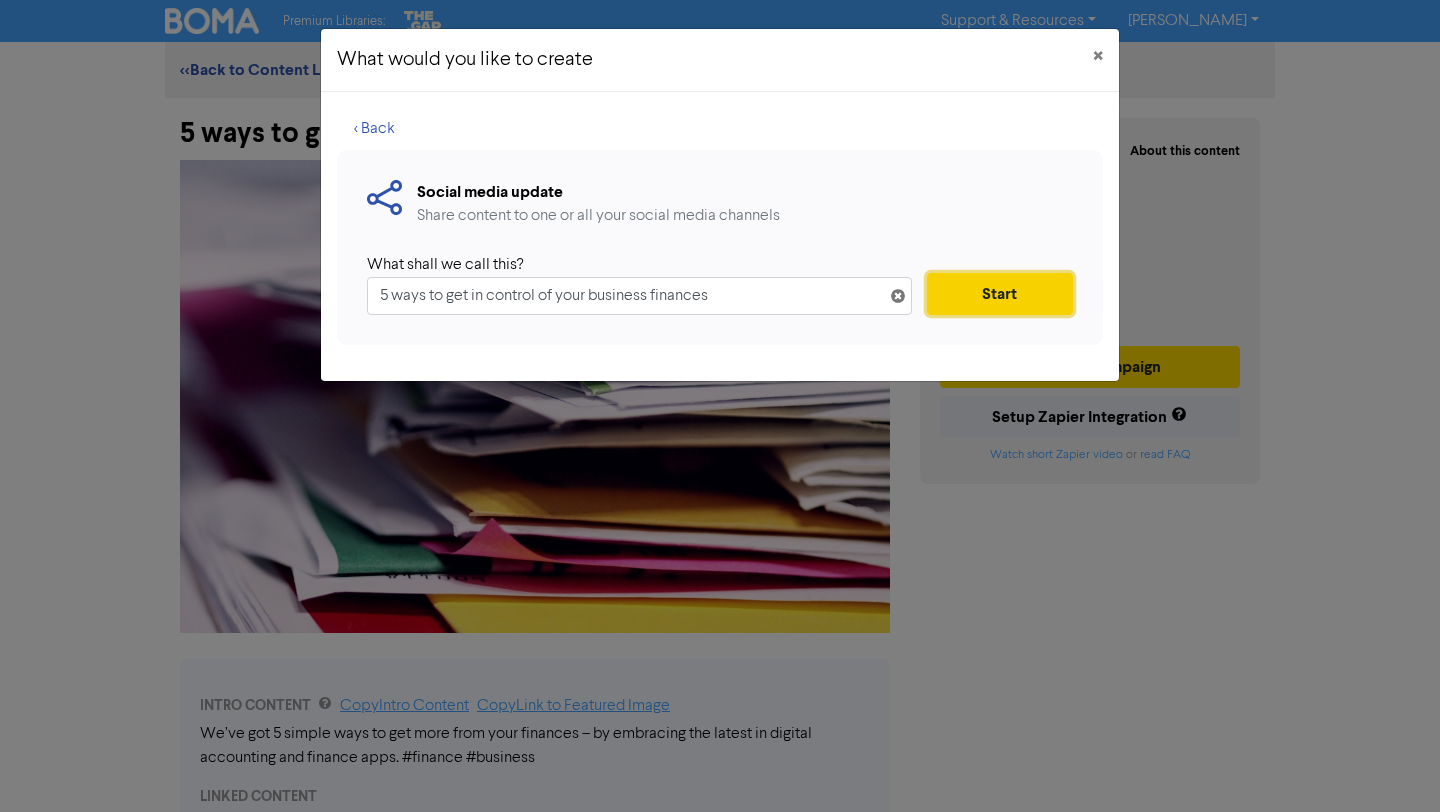click on "Start" at bounding box center [1000, 294] 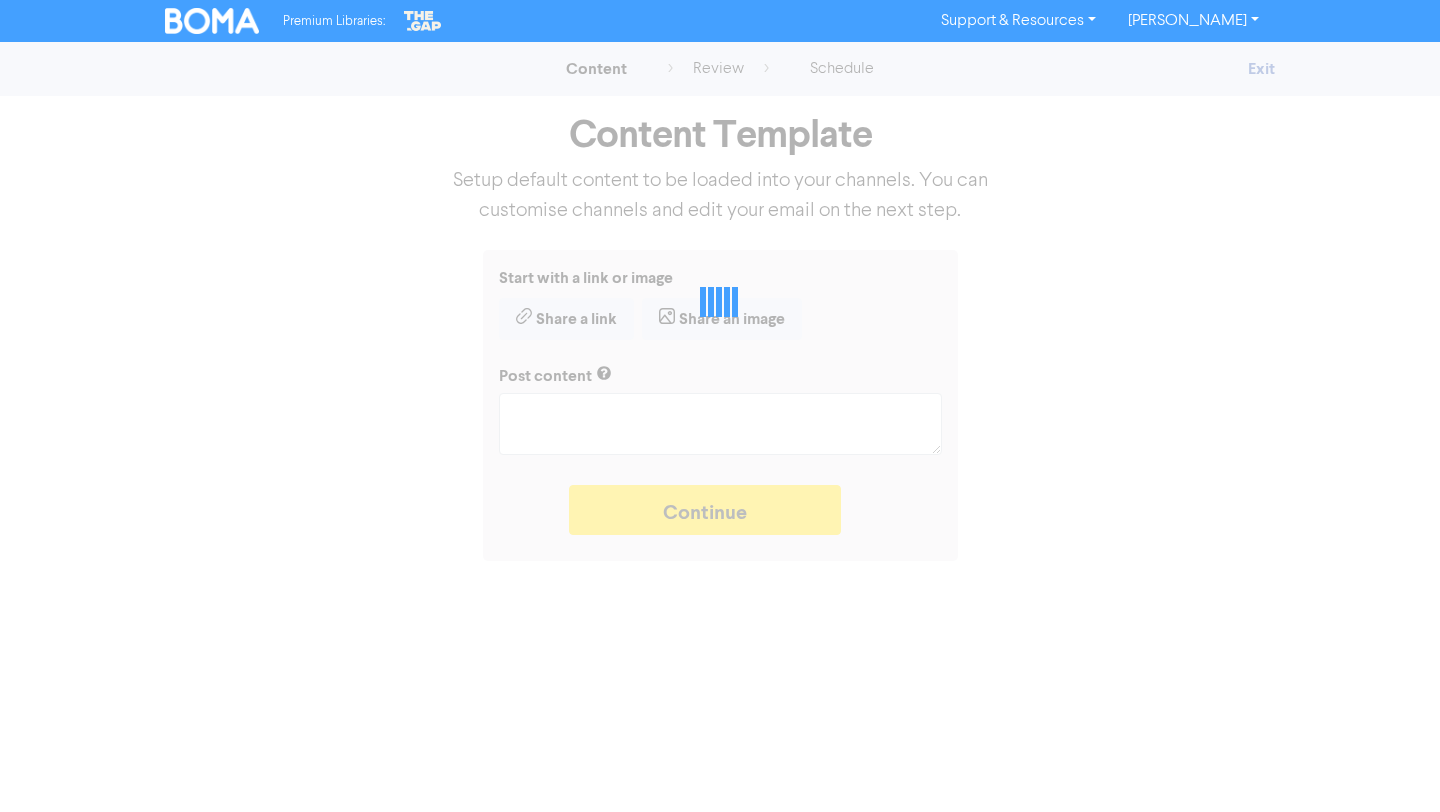 type on "x" 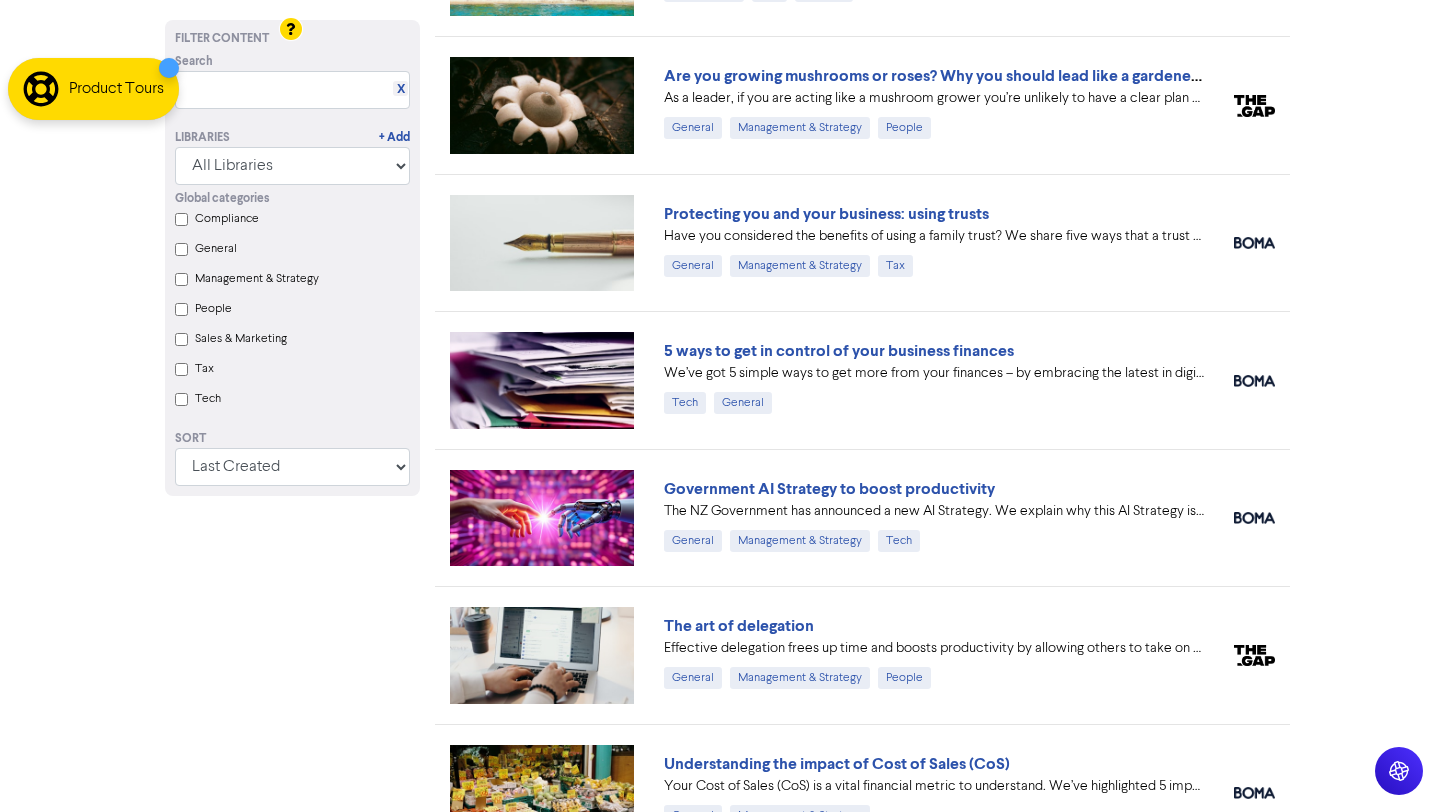 scroll, scrollTop: 0, scrollLeft: 0, axis: both 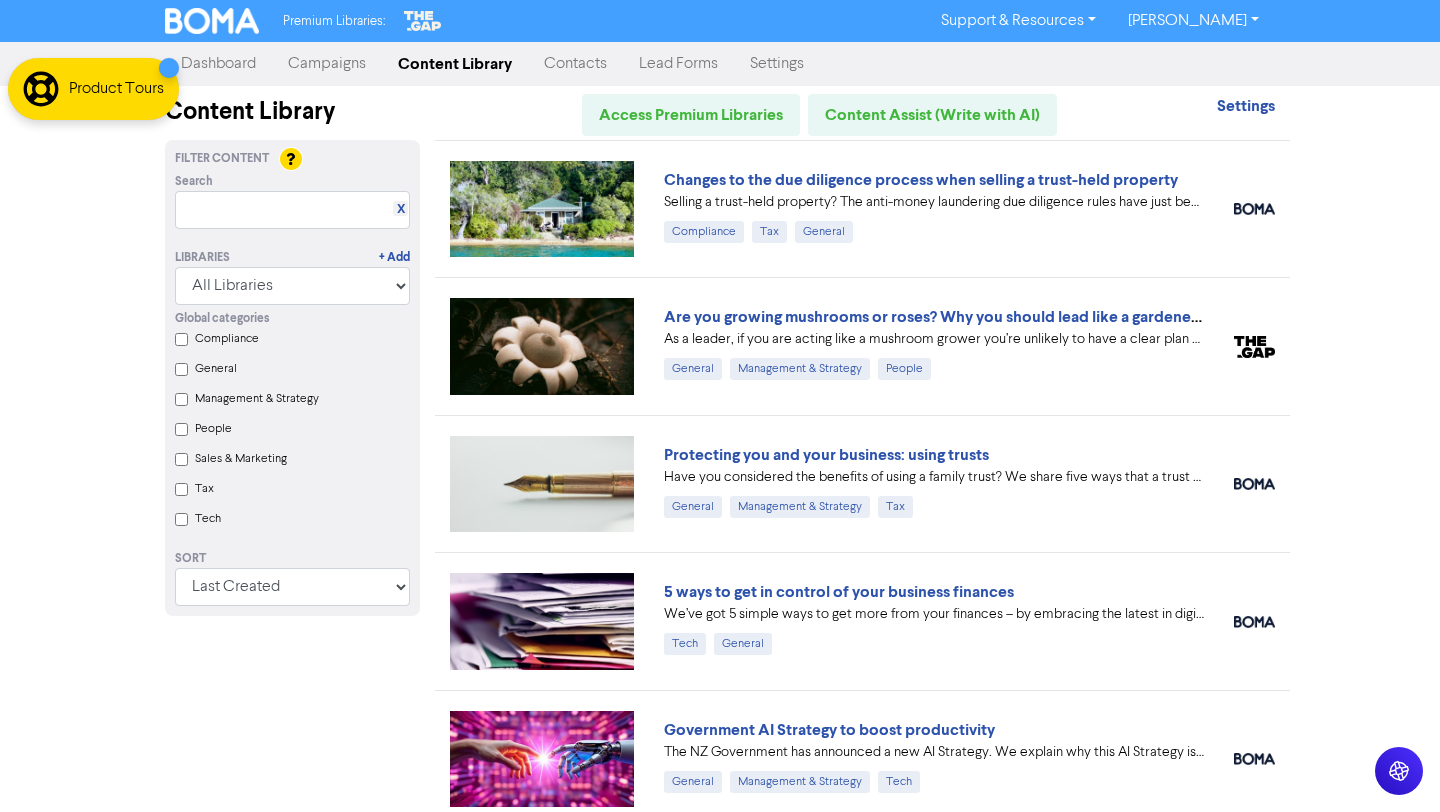click on "Campaigns" at bounding box center [327, 64] 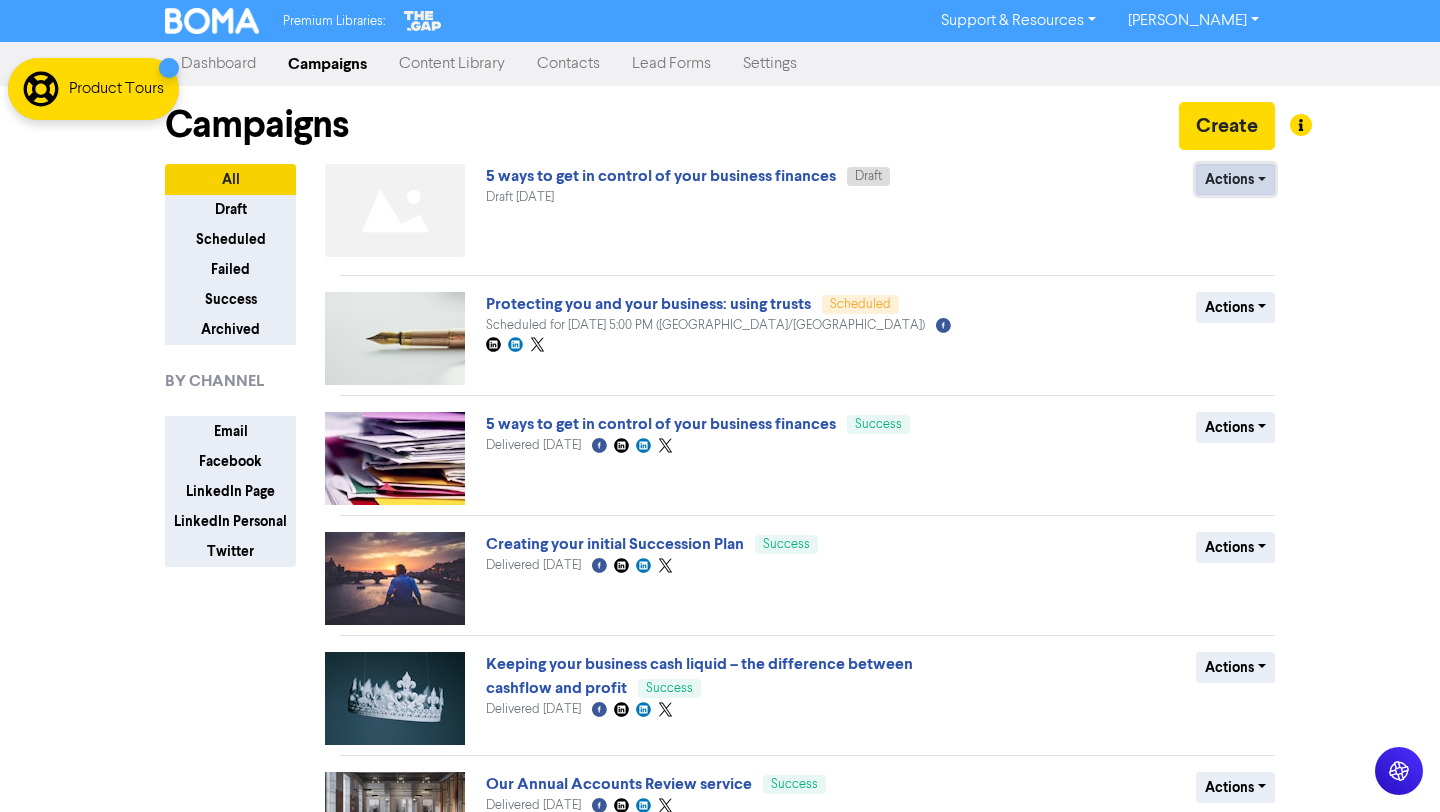 click on "Actions" at bounding box center [1235, 179] 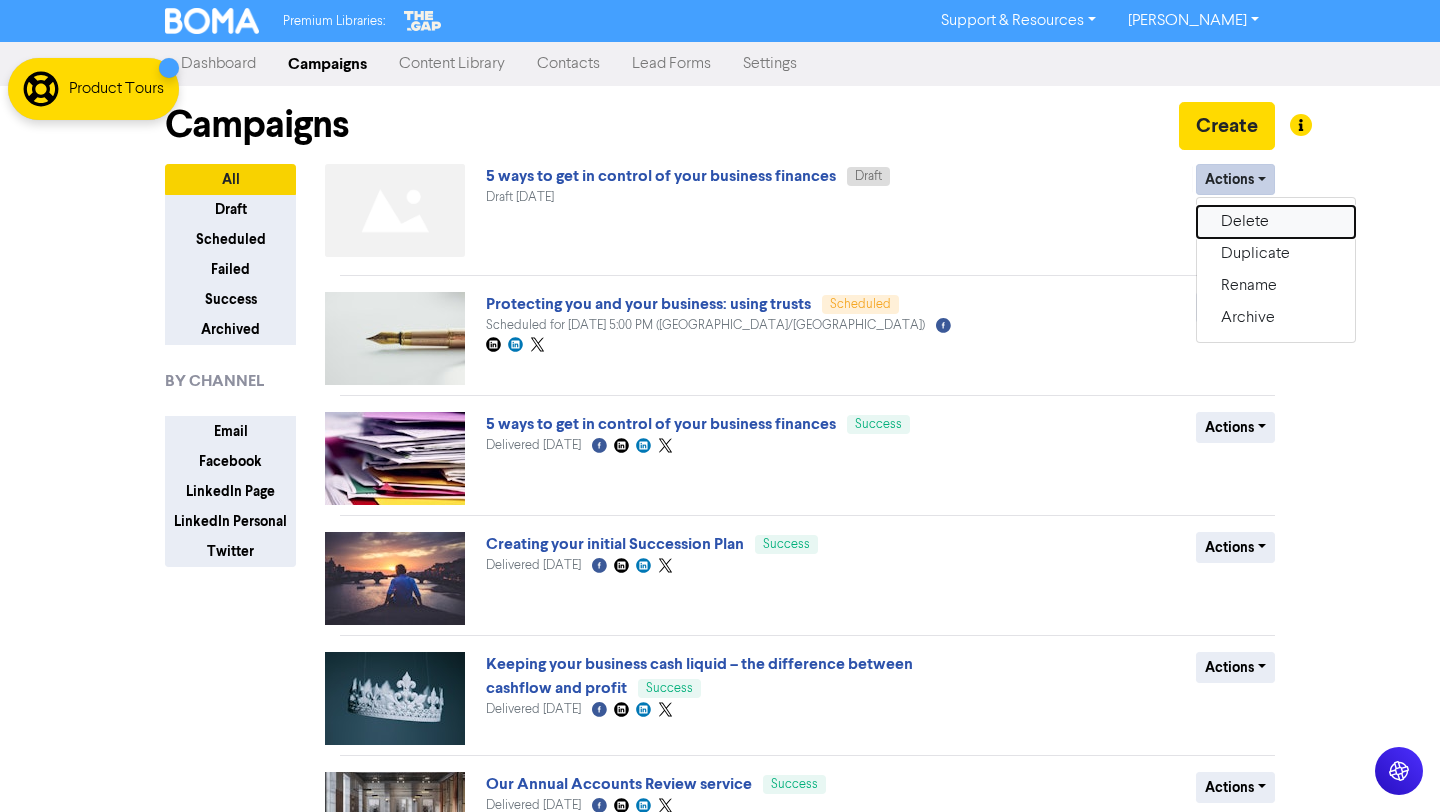 click on "Delete" at bounding box center (1276, 222) 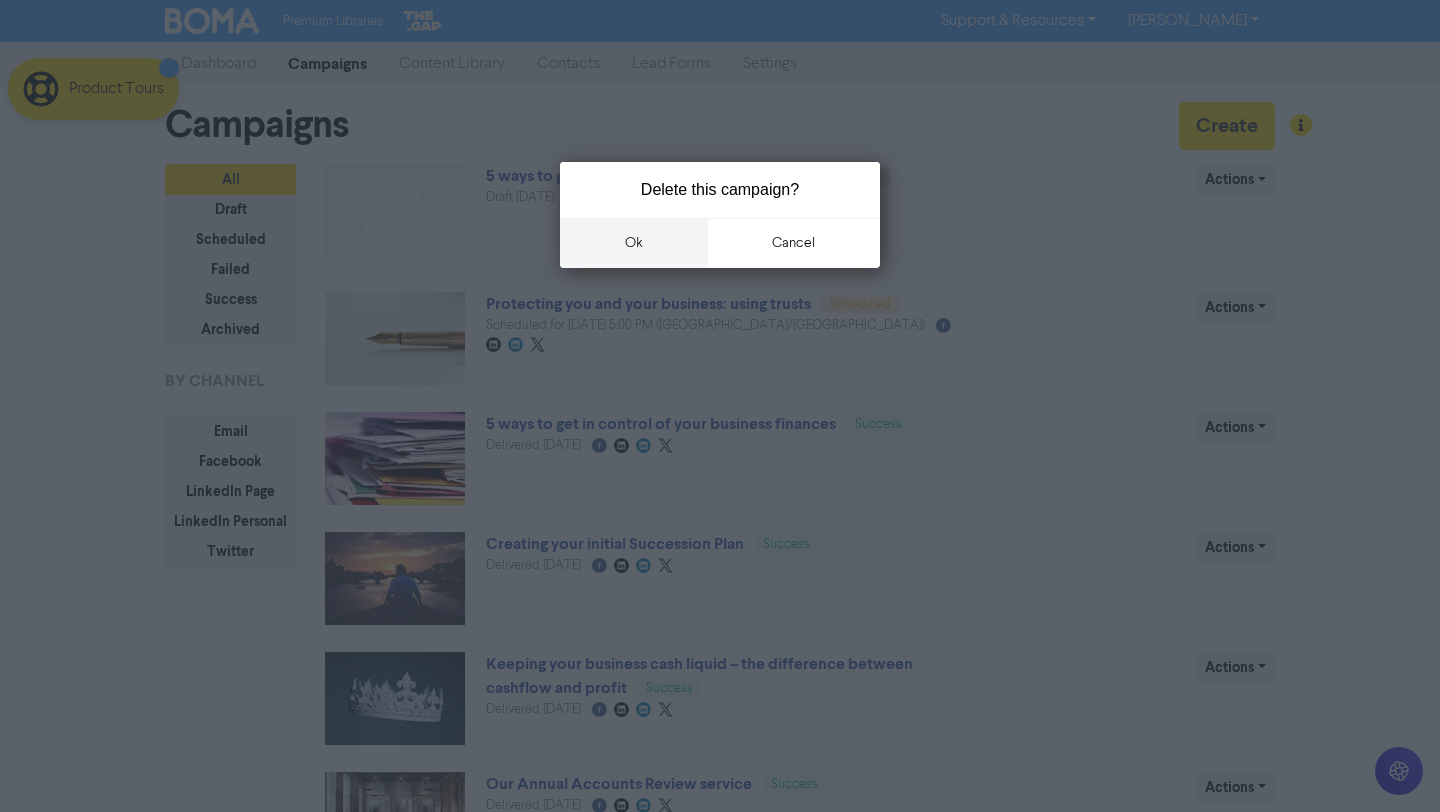click on "ok" at bounding box center (634, 243) 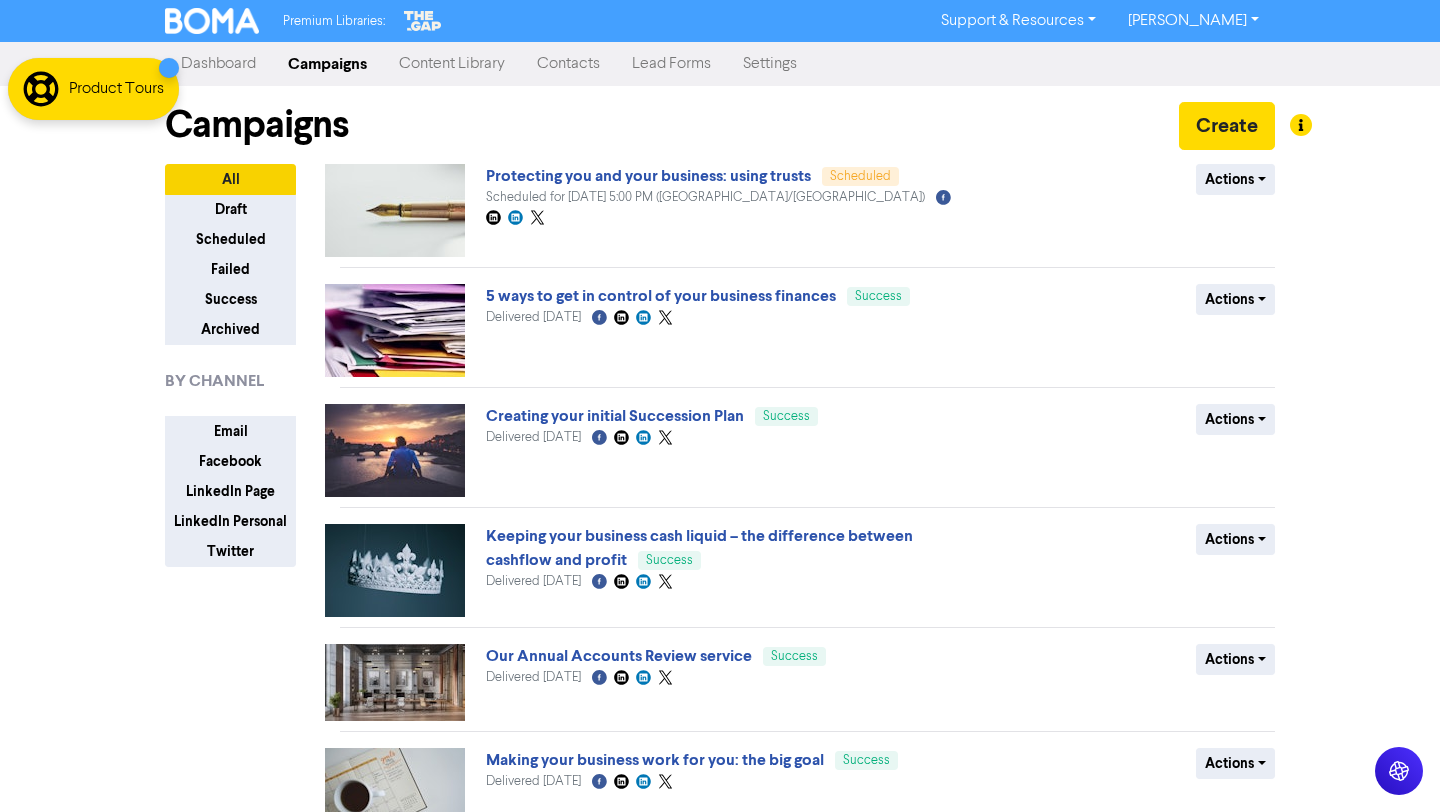 click on "Content Library" at bounding box center [452, 64] 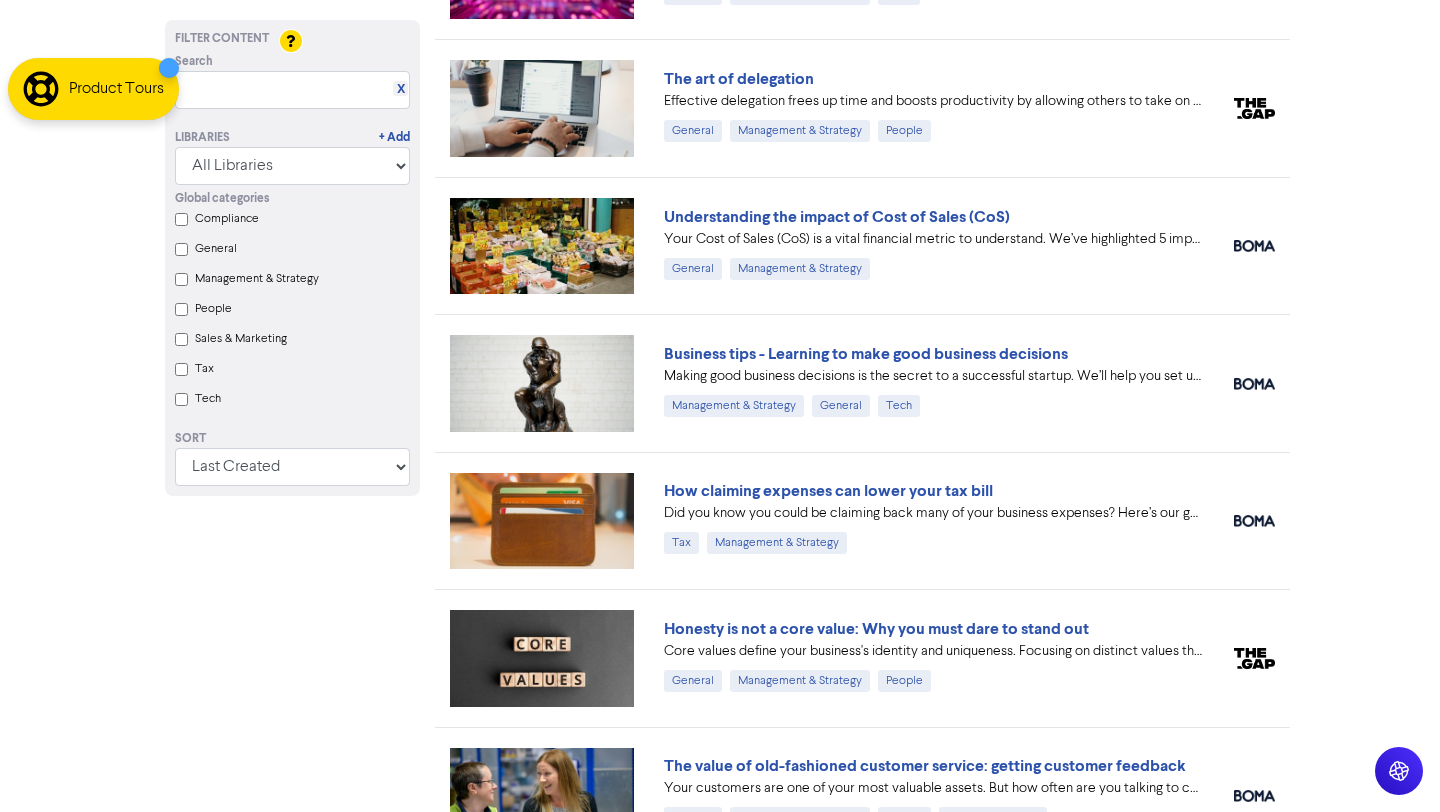 scroll, scrollTop: 793, scrollLeft: 0, axis: vertical 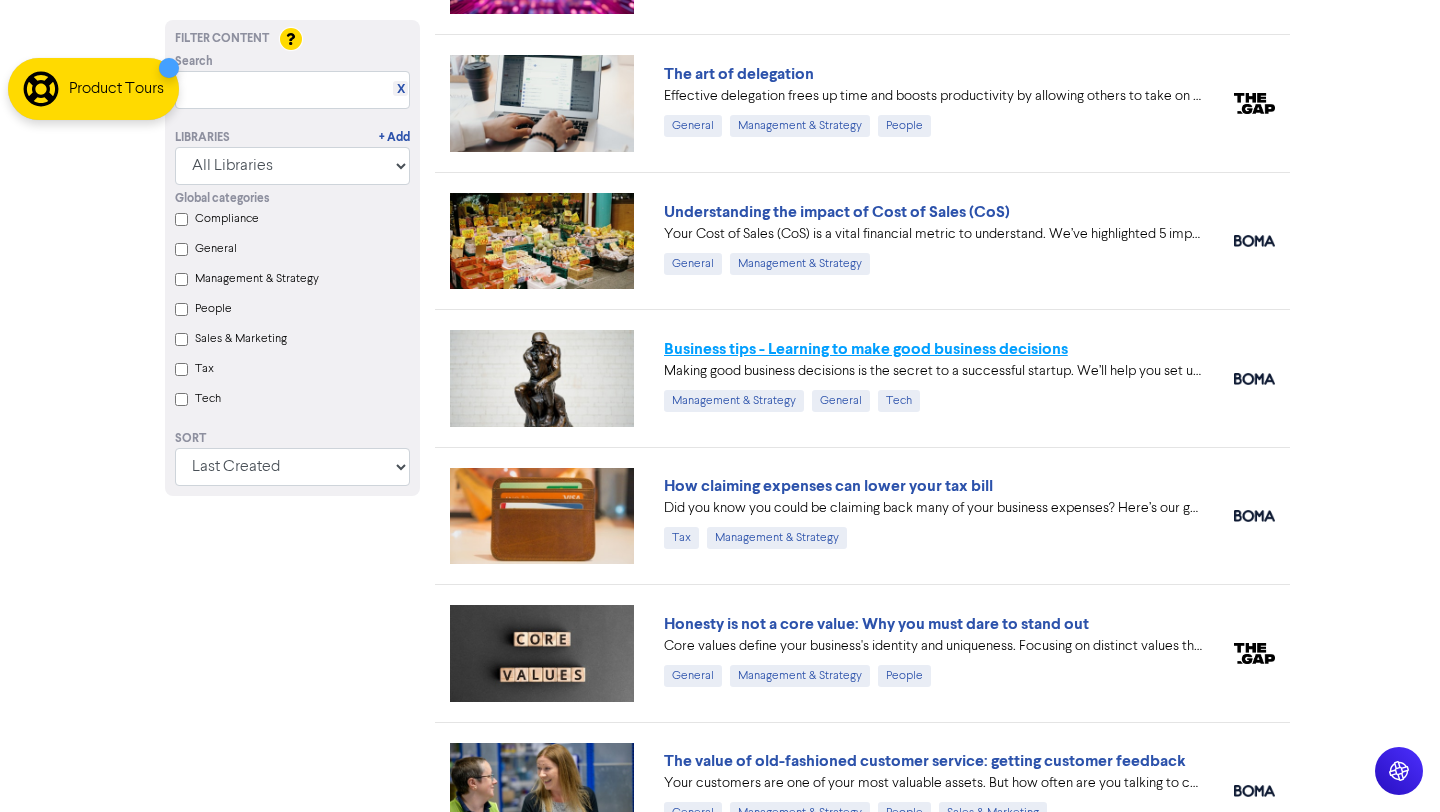 click on "Business tips - Learning to make good business decisions" at bounding box center (866, 349) 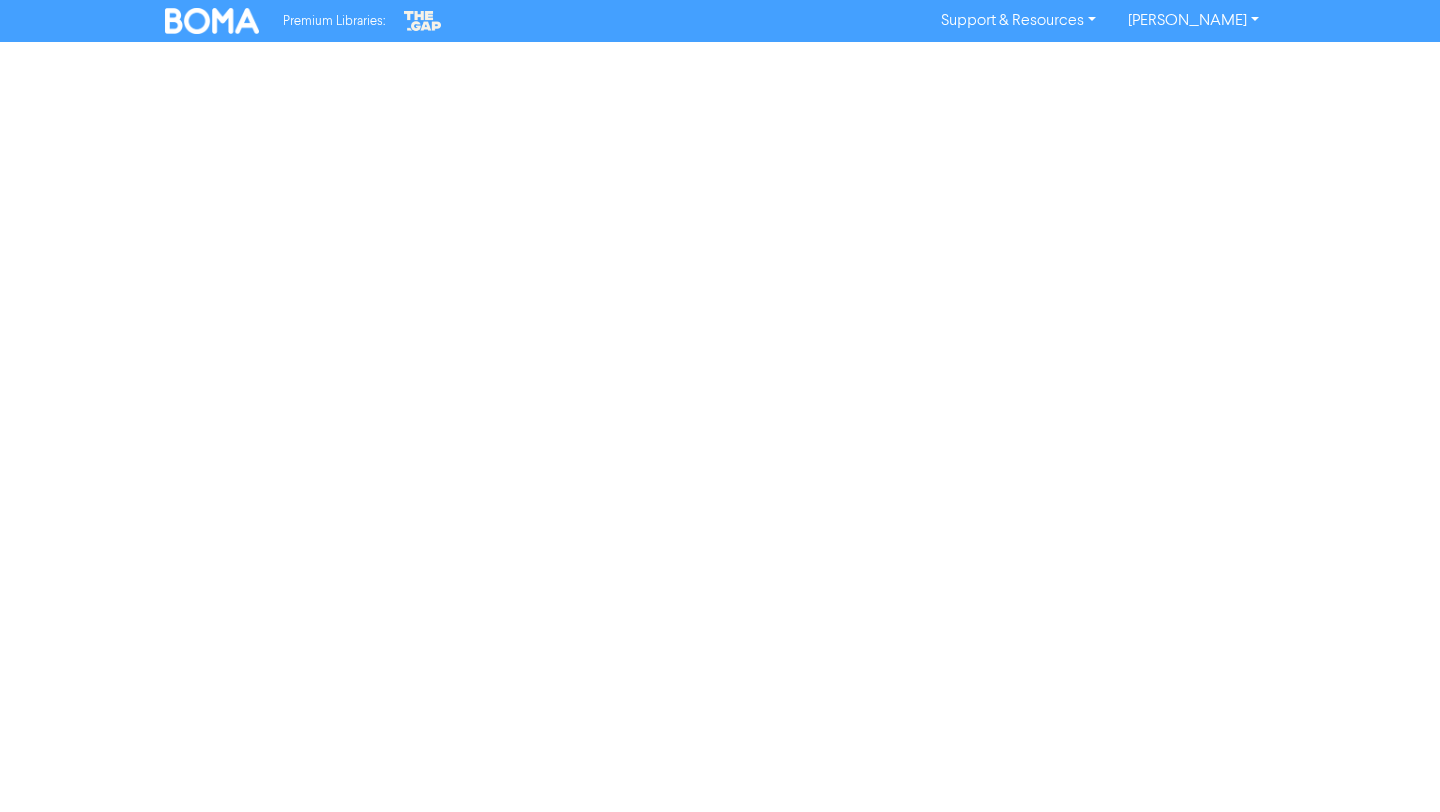 scroll, scrollTop: 0, scrollLeft: 0, axis: both 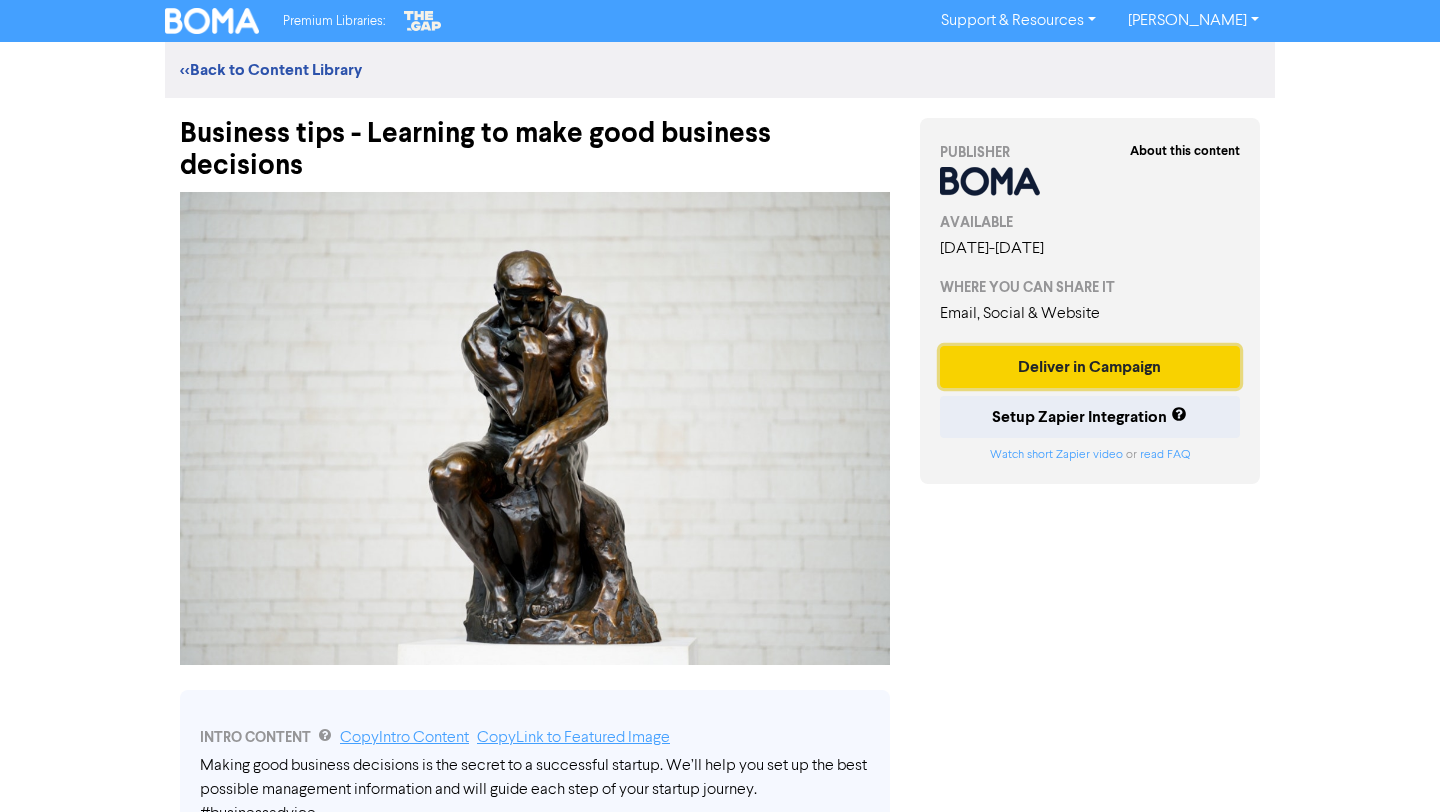click on "Deliver in Campaign" at bounding box center (1090, 367) 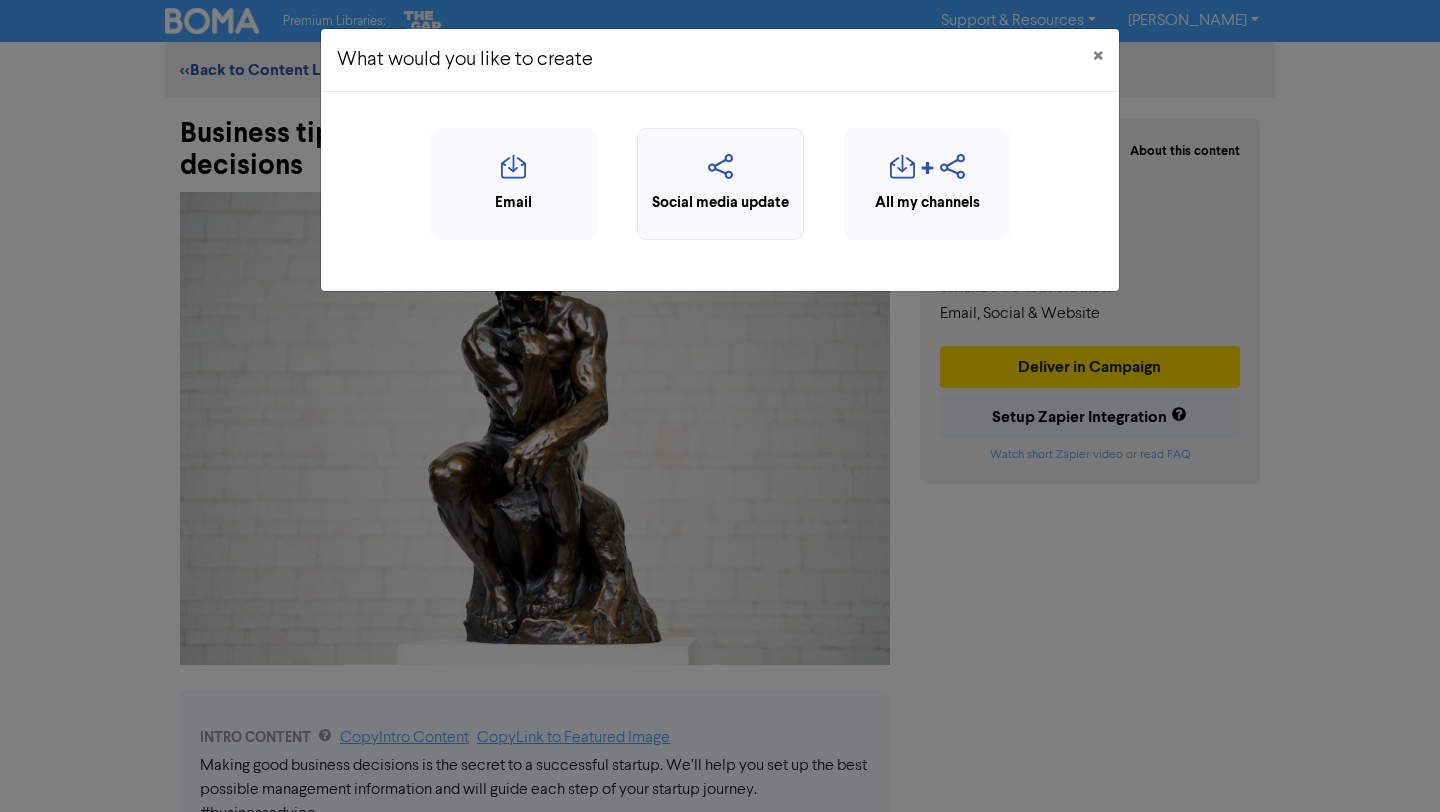 click at bounding box center [720, 173] 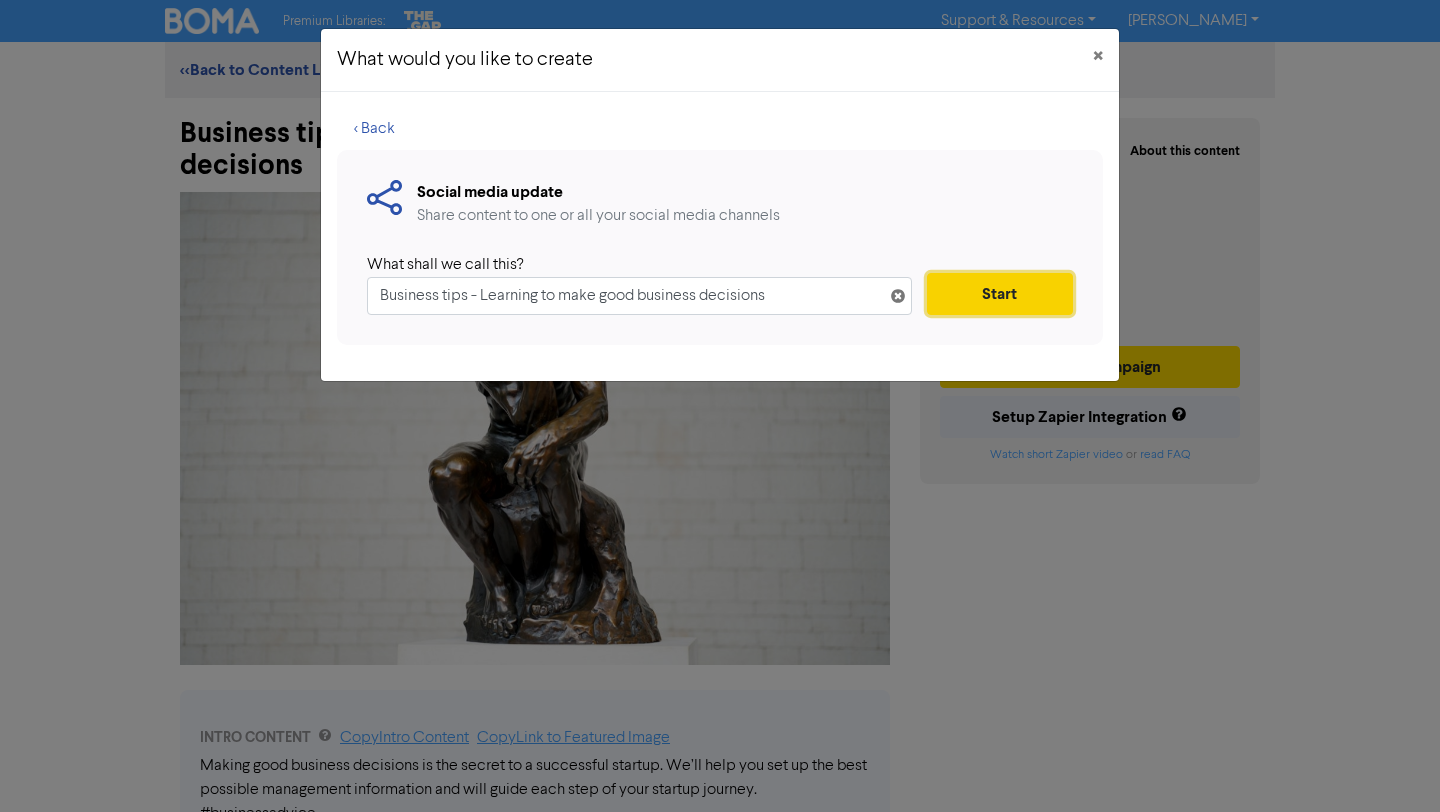 click on "Start" at bounding box center [1000, 294] 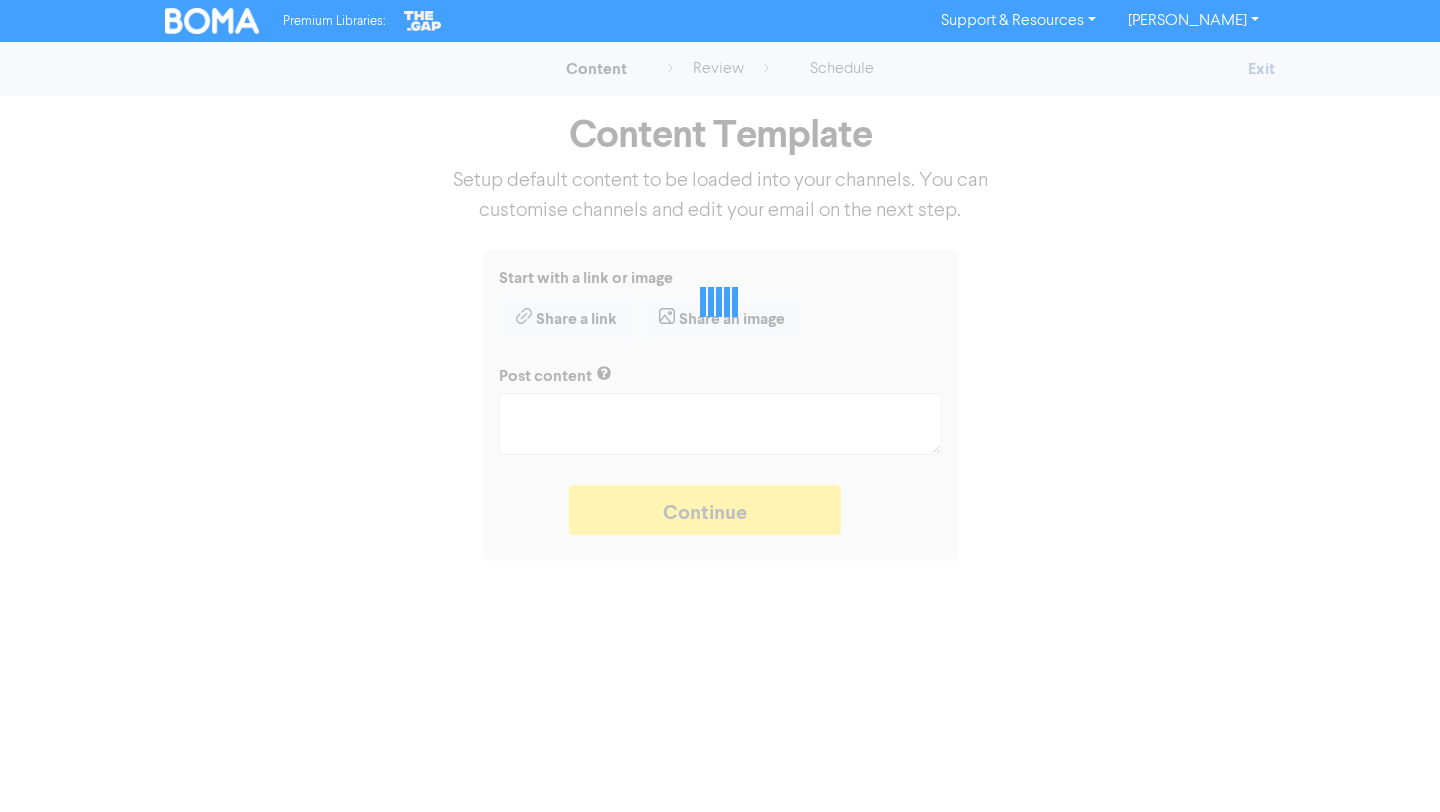 type on "x" 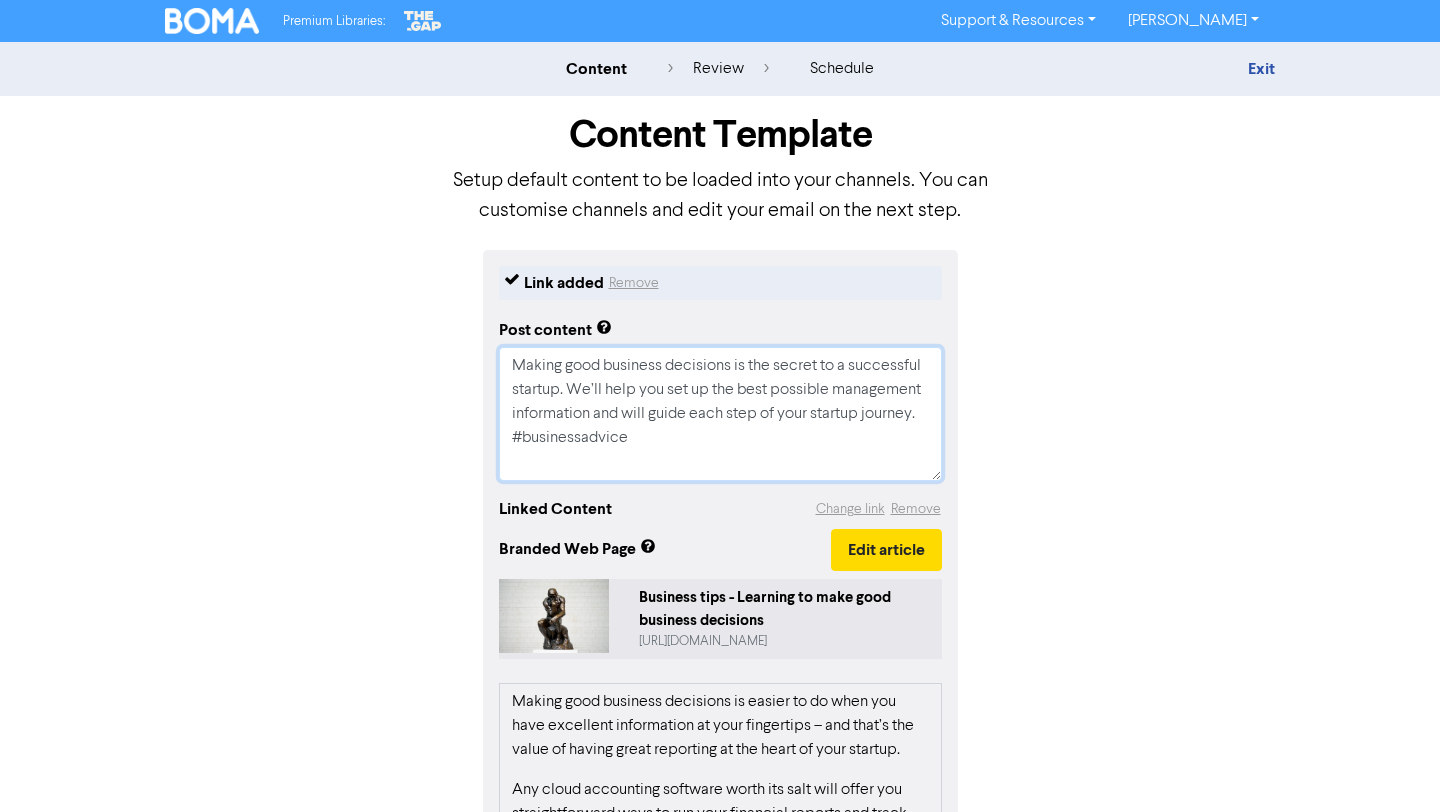 click on "Making good business decisions is the secret to a successful startup. We’ll help you set up the best possible management information and will guide each step of your startup journey.
#businessadvice" at bounding box center (720, 414) 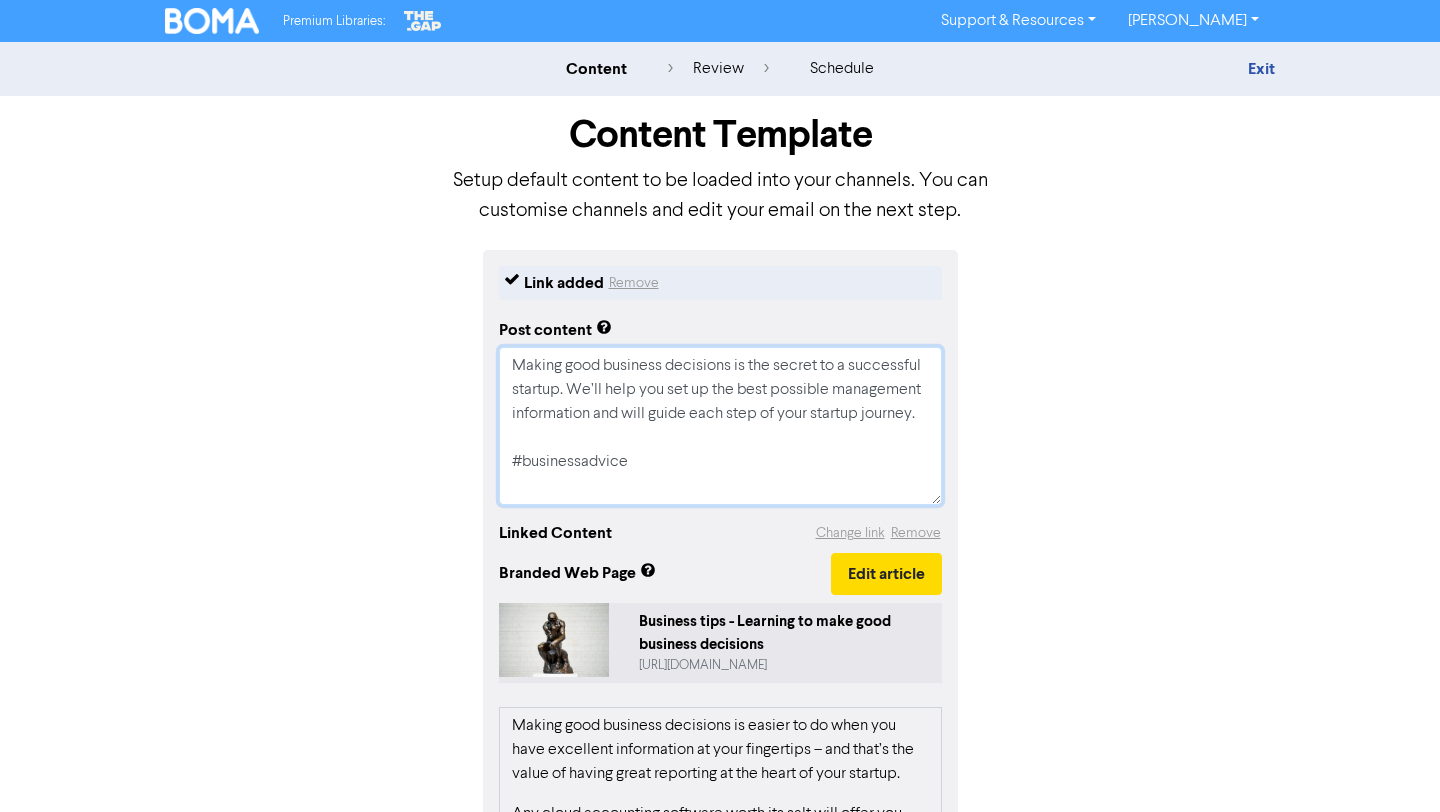 type on "x" 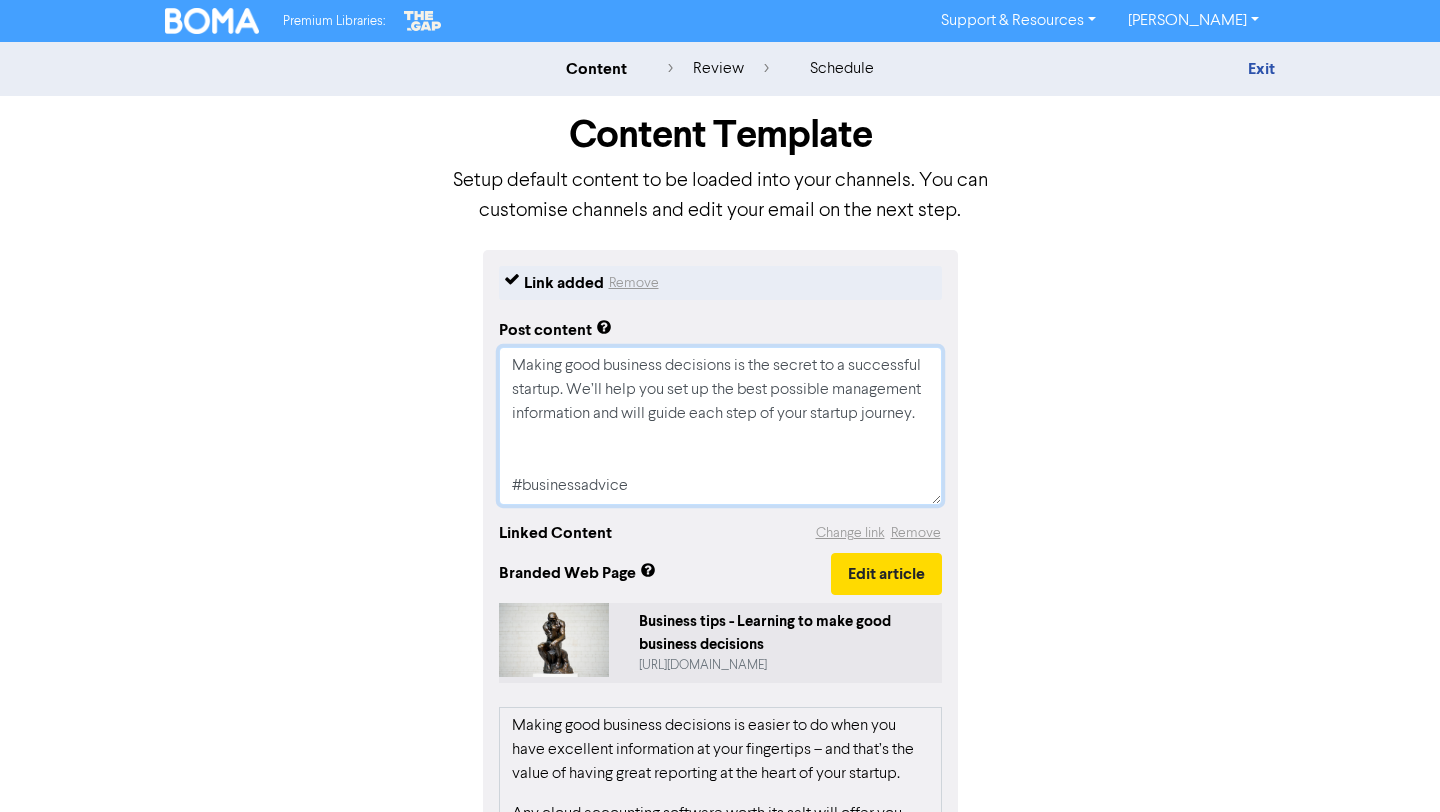 type on "x" 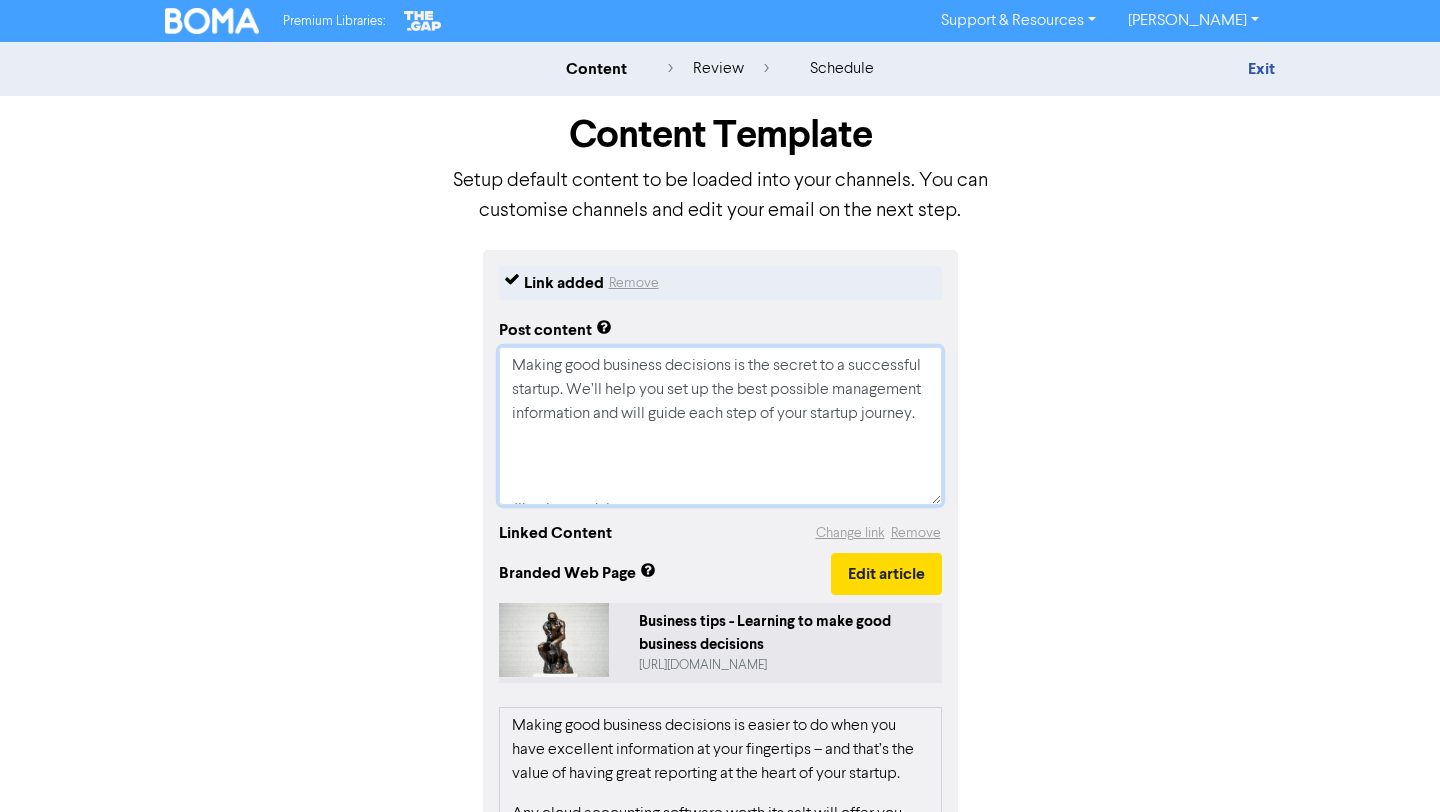 type on "Making good business decisions is the secret to a successful startup. We’ll help you set up the best possible management information and will guide each step of your startup journey.
#businessadvice" 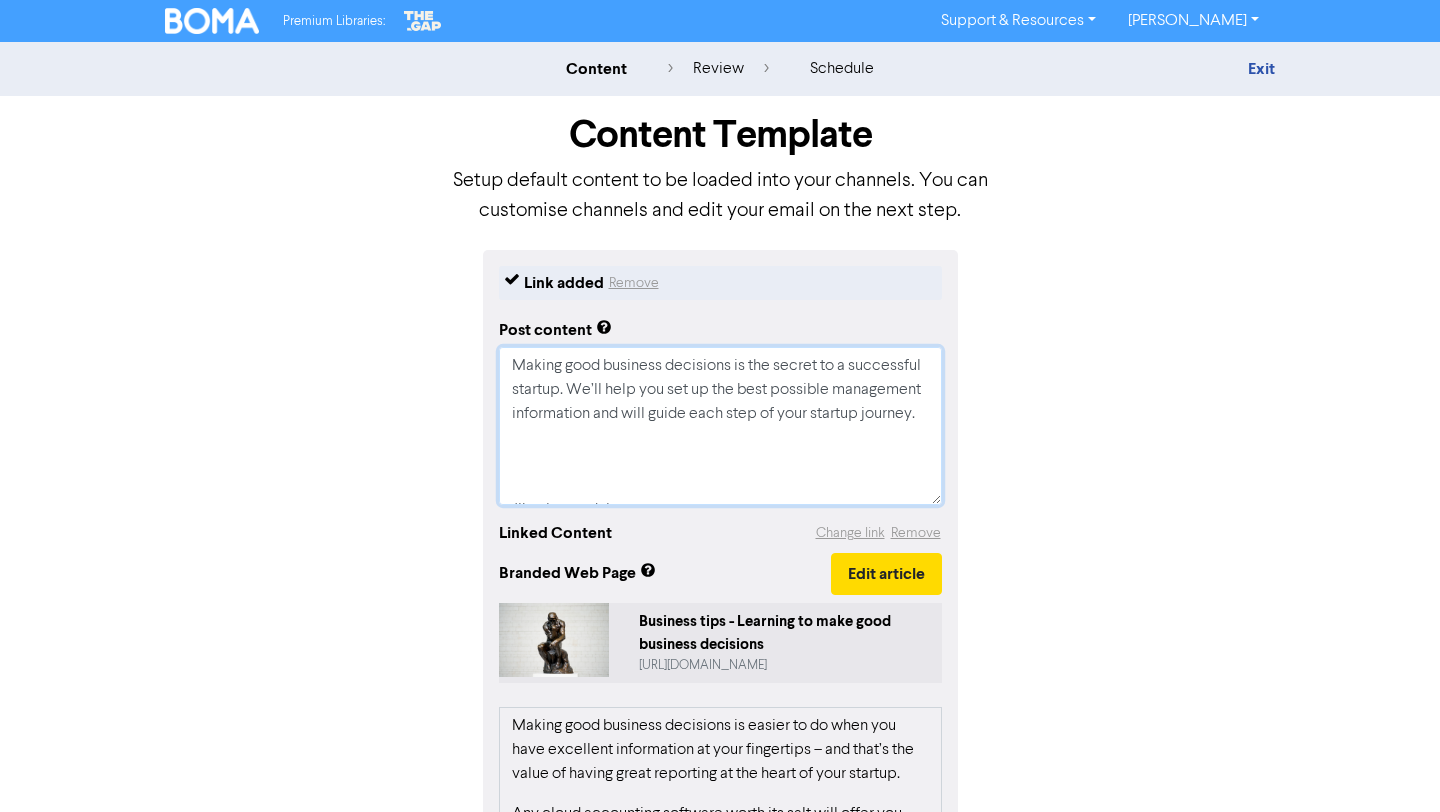 paste on "🔖 Book a discovery call with [PERSON_NAME] to determine if we are the right fit for each other:
[URL][DOMAIN_NAME]
#smallbusiness #notforprofit #newzealandbusiness" 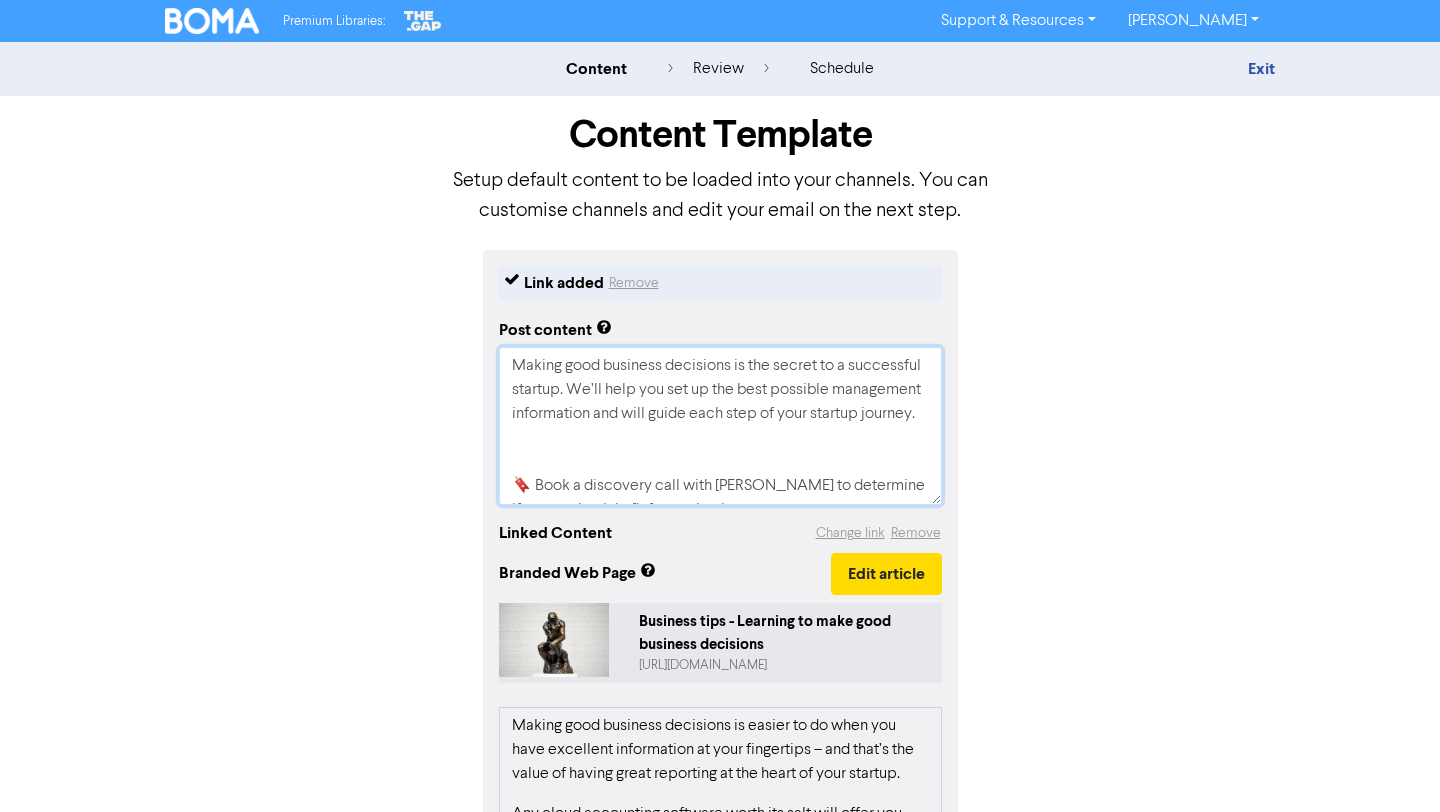 scroll, scrollTop: 62, scrollLeft: 0, axis: vertical 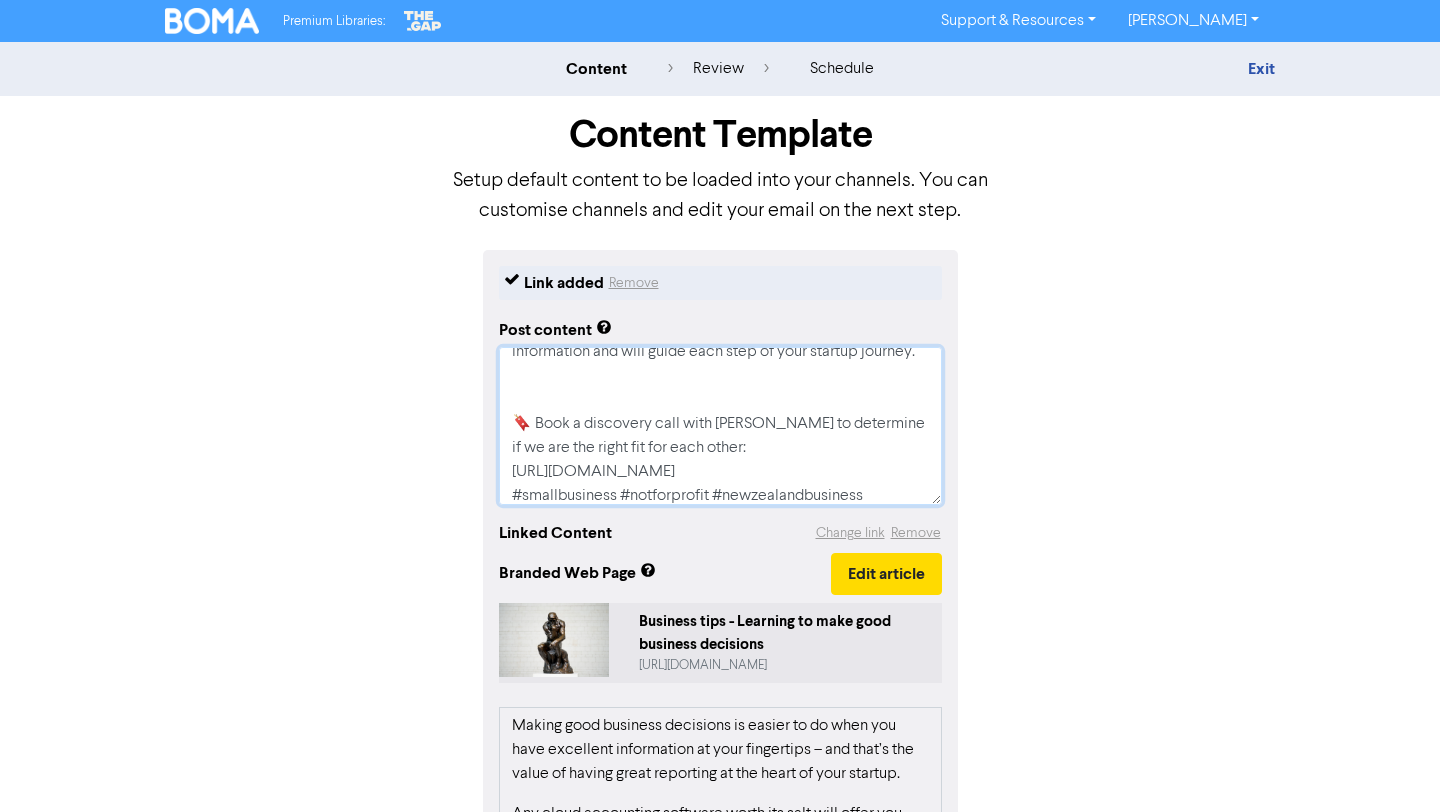 click on "Making good business decisions is the secret to a successful startup. We’ll help you set up the best possible management information and will guide each step of your startup journey.
🔖 Book a discovery call with [PERSON_NAME] to determine if we are the right fit for each other:
[URL][DOMAIN_NAME]
#smallbusiness #notforprofit #newzealandbusiness
#businessadvice" at bounding box center (720, 426) 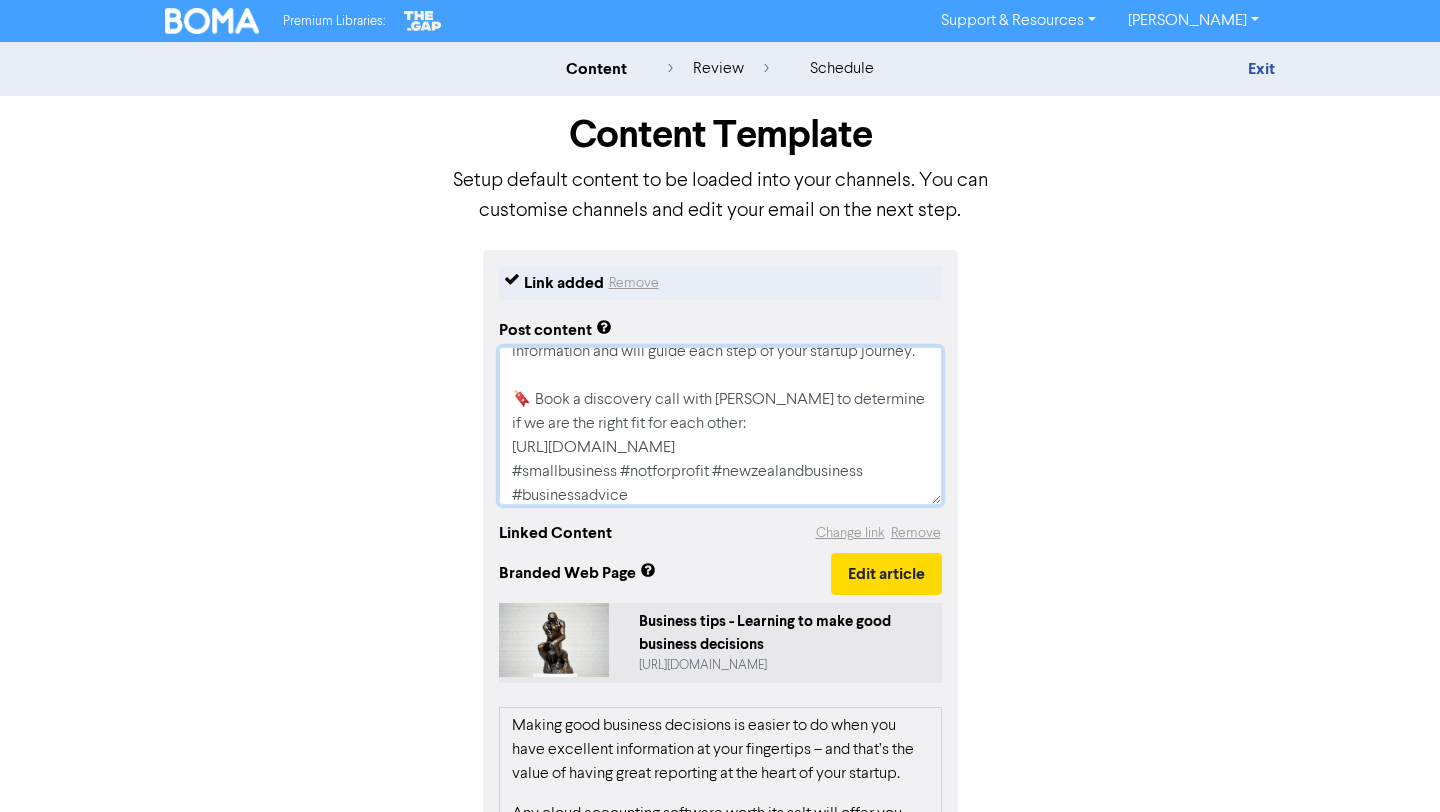 click on "Making good business decisions is the secret to a successful startup. We’ll help you set up the best possible management information and will guide each step of your startup journey.
🔖 Book a discovery call with [PERSON_NAME] to determine if we are the right fit for each other:
[URL][DOMAIN_NAME]
#smallbusiness #notforprofit #newzealandbusiness
#businessadvice" at bounding box center [720, 426] 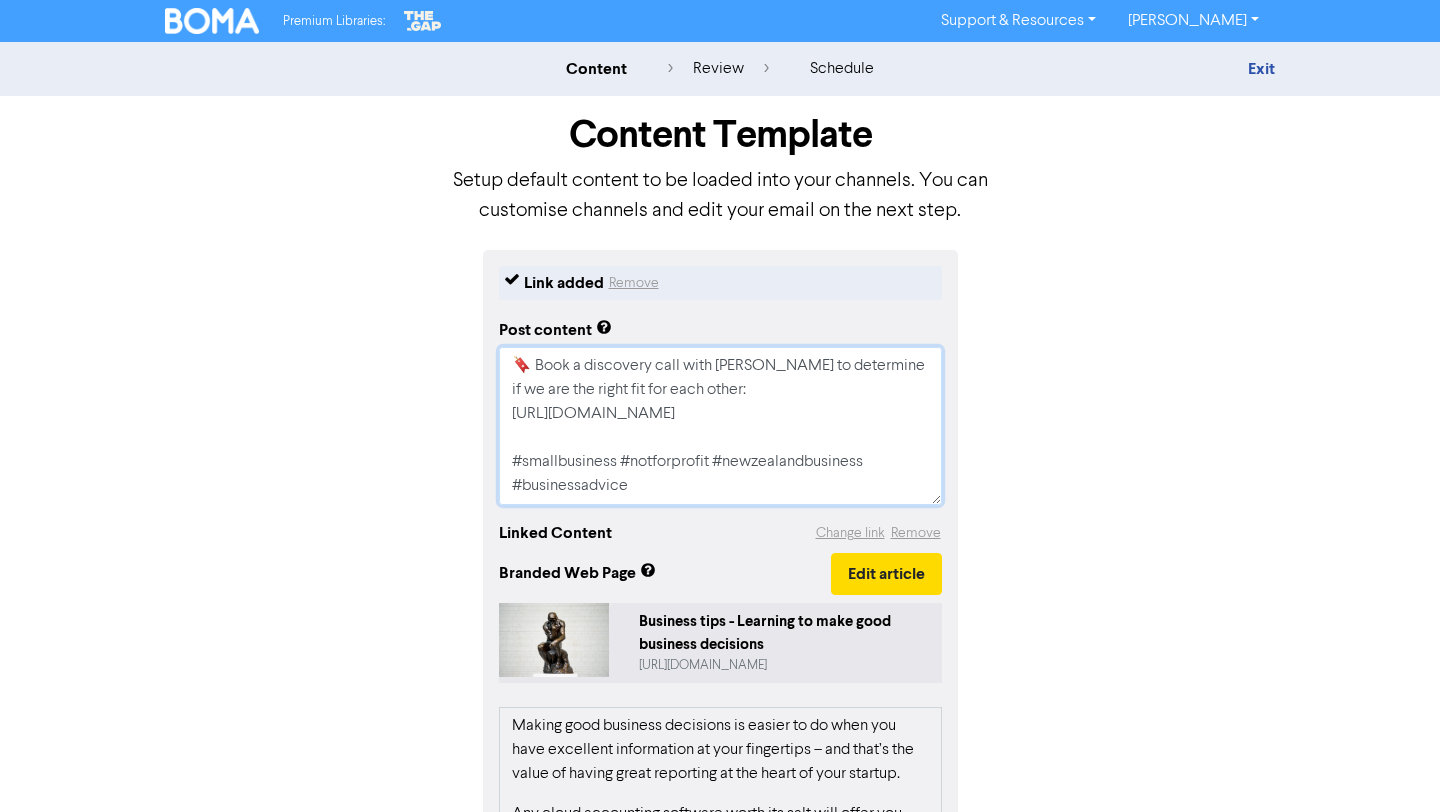 scroll, scrollTop: 120, scrollLeft: 0, axis: vertical 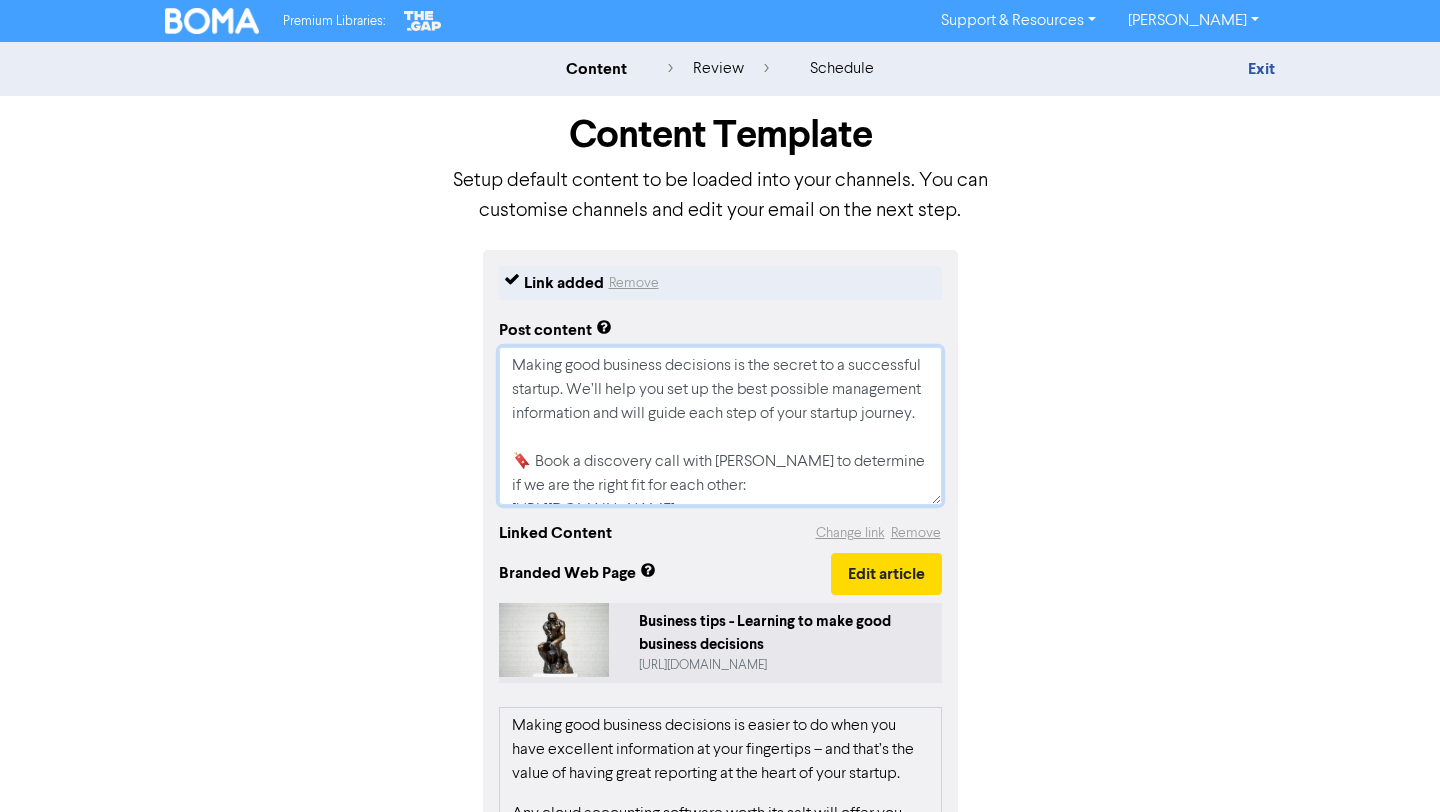 drag, startPoint x: 653, startPoint y: 463, endPoint x: 464, endPoint y: 295, distance: 252.87349 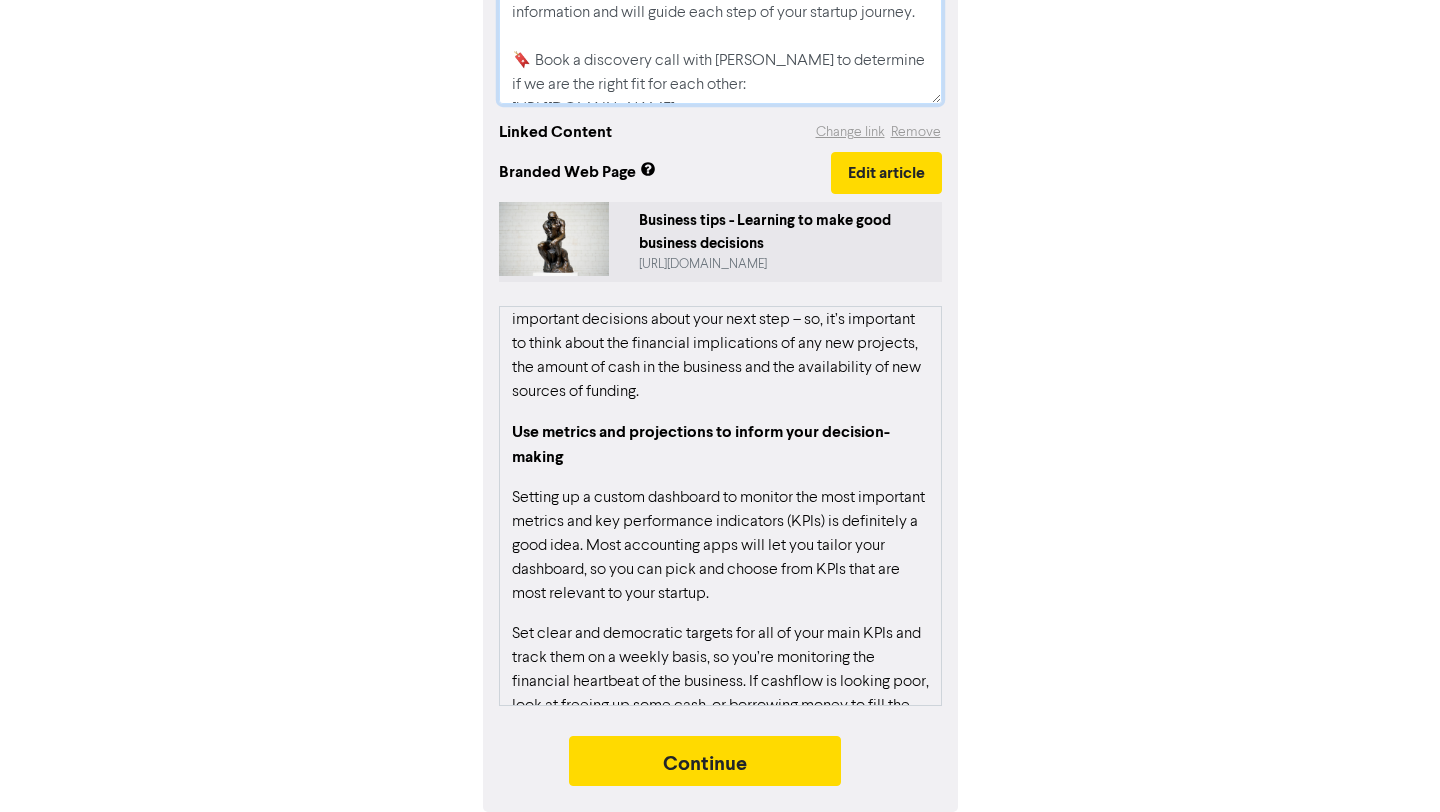 scroll, scrollTop: 897, scrollLeft: 0, axis: vertical 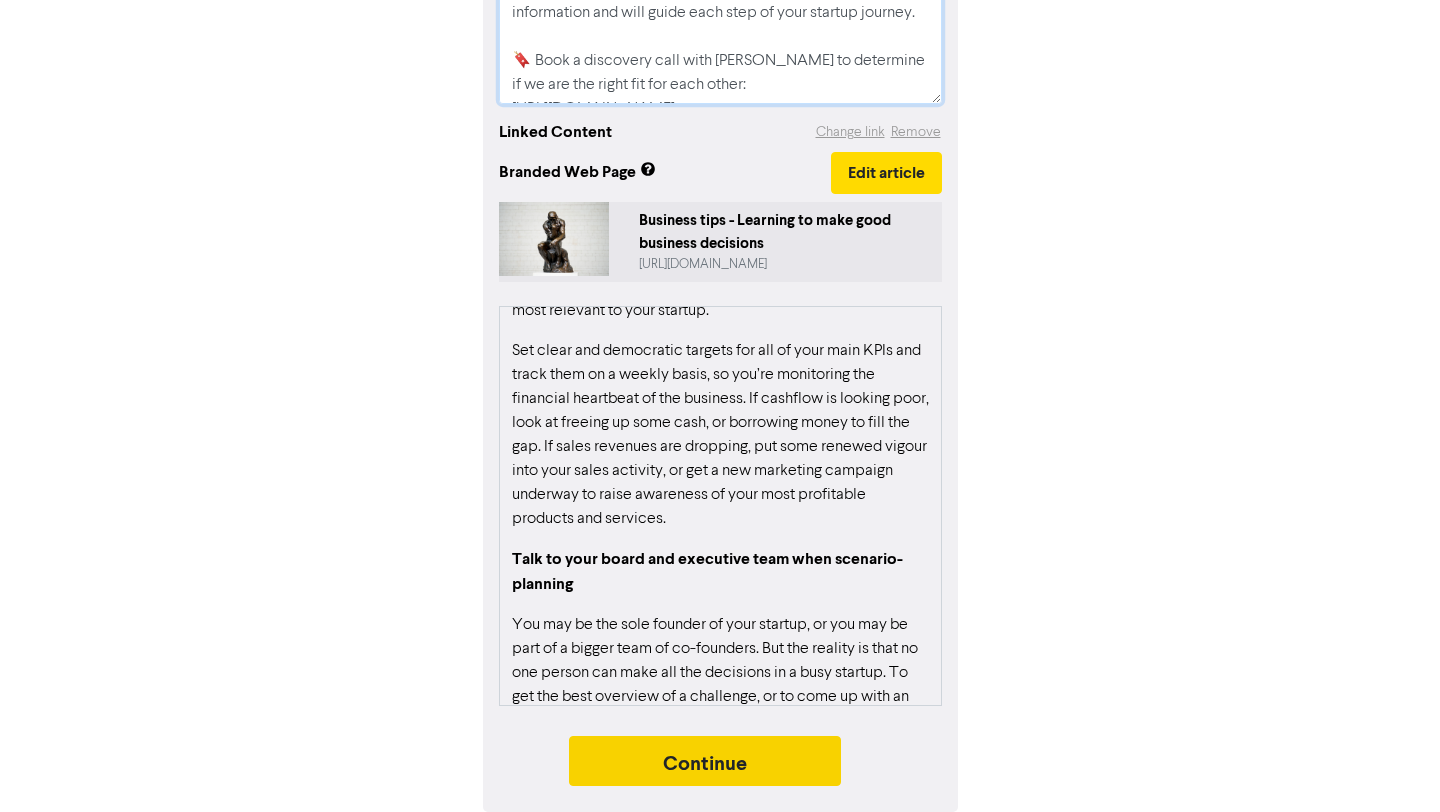 type on "Making good business decisions is the secret to a successful startup. We’ll help you set up the best possible management information and will guide each step of your startup journey.
🔖 Book a discovery call with [PERSON_NAME] to determine if we are the right fit for each other:
[URL][DOMAIN_NAME]
#smallbusiness #notforprofit #newzealandbusiness
#businessadvice" 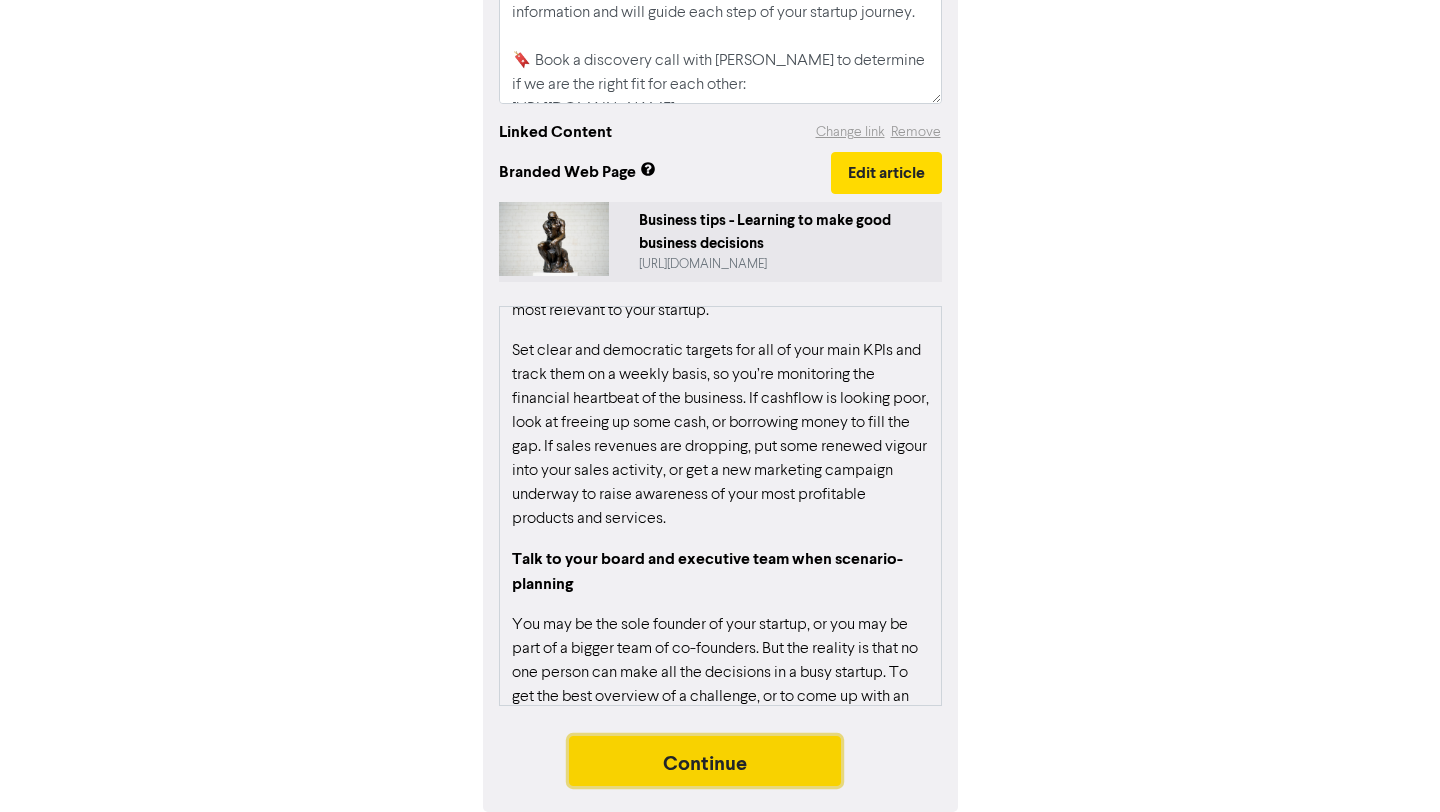 click on "Continue" at bounding box center (705, 761) 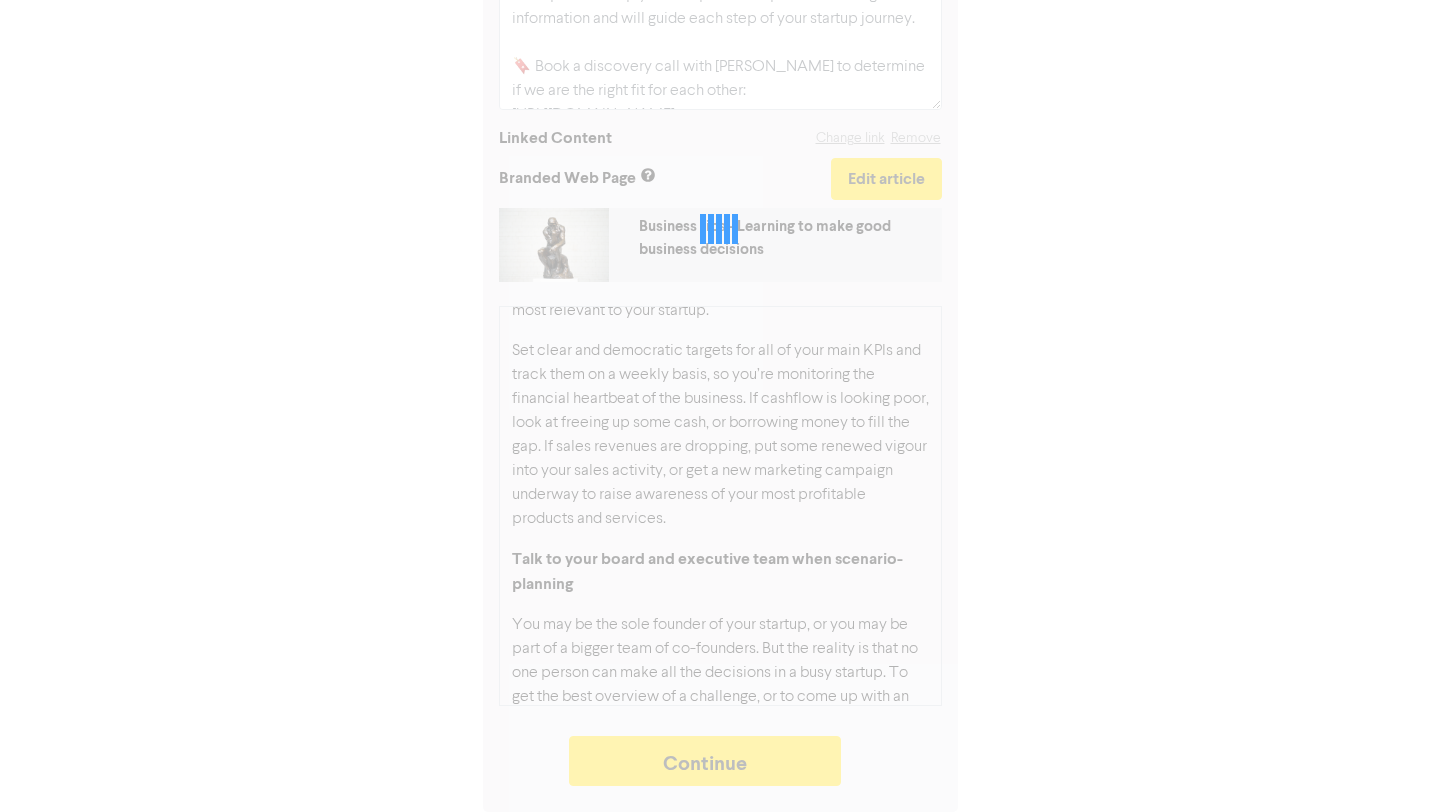type on "x" 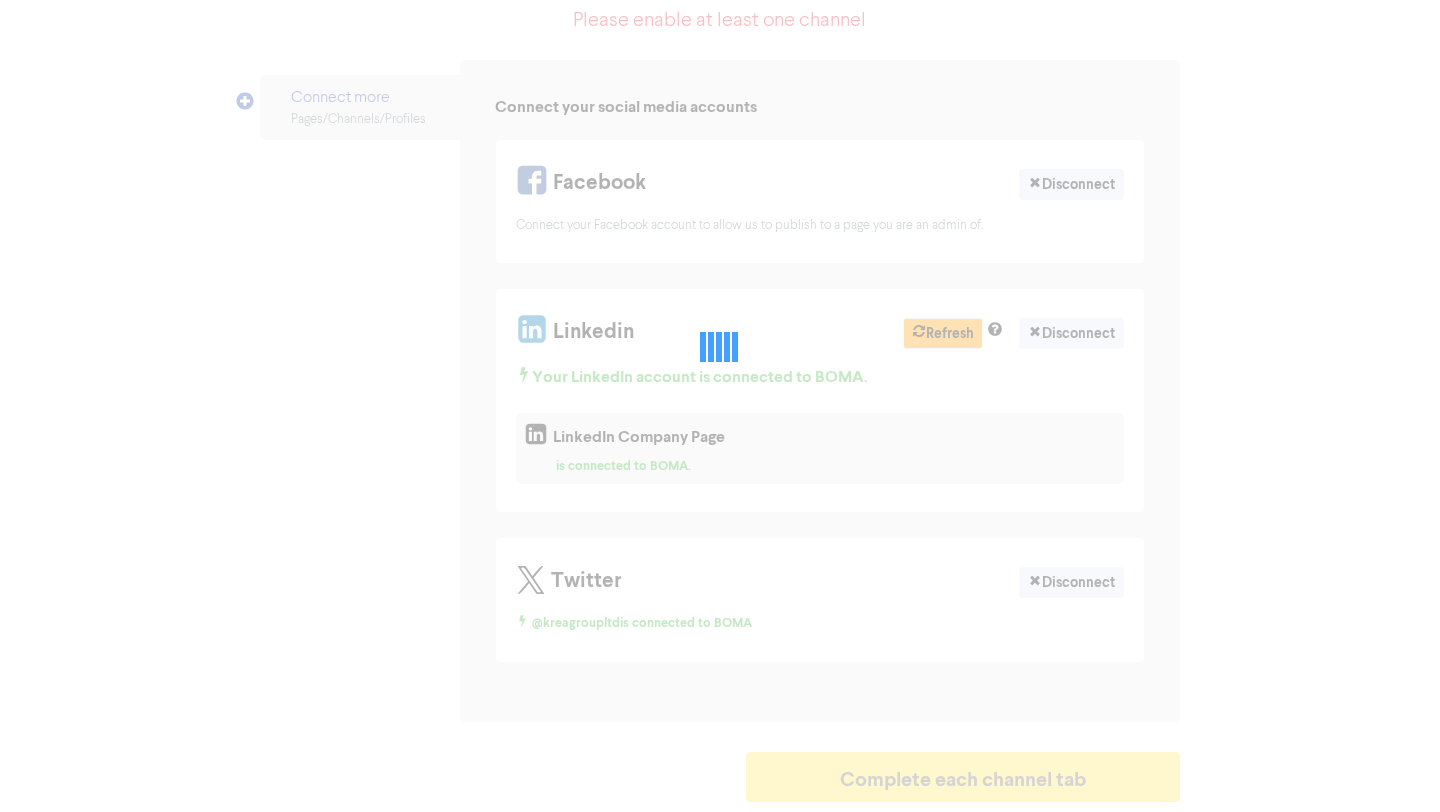 scroll, scrollTop: 0, scrollLeft: 0, axis: both 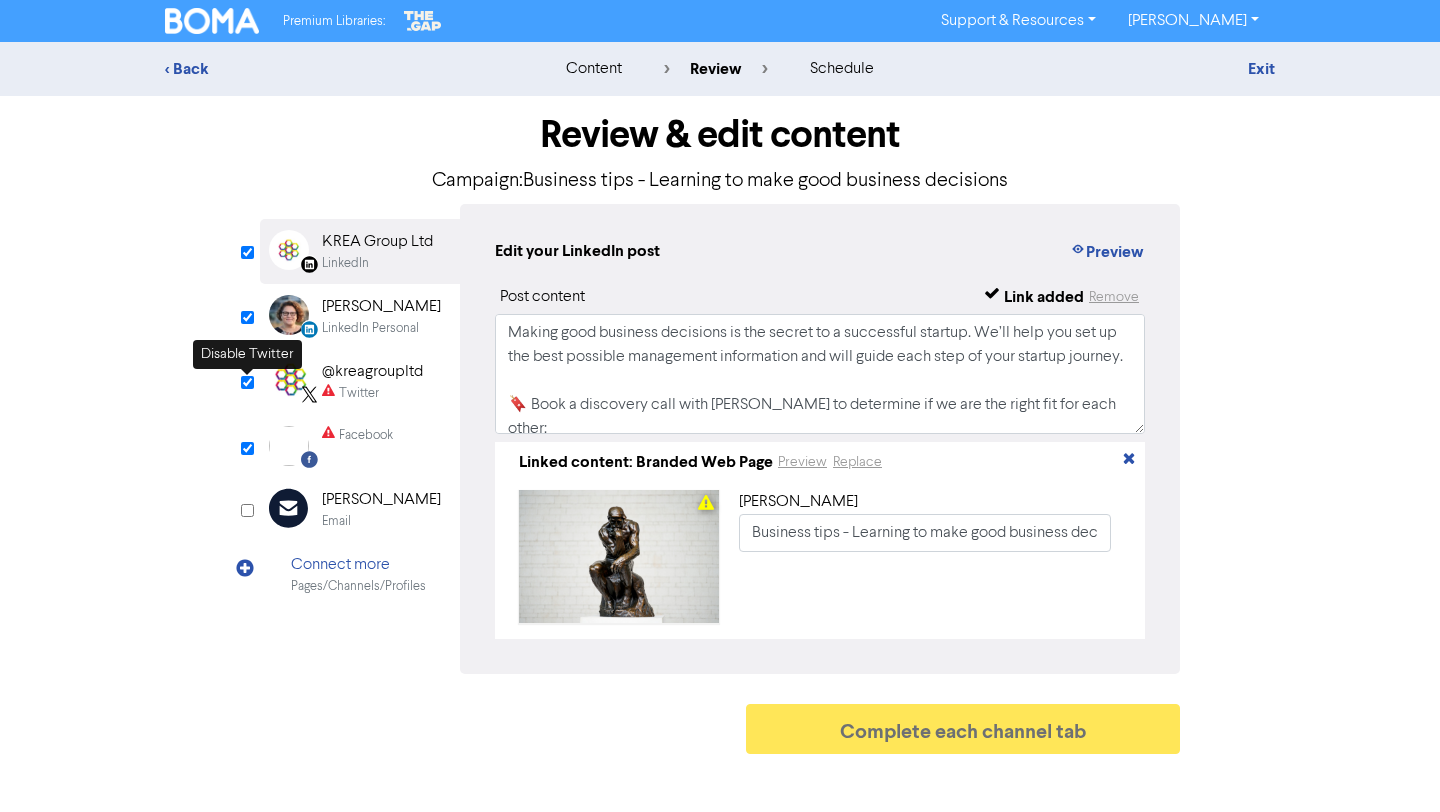 click at bounding box center (247, 382) 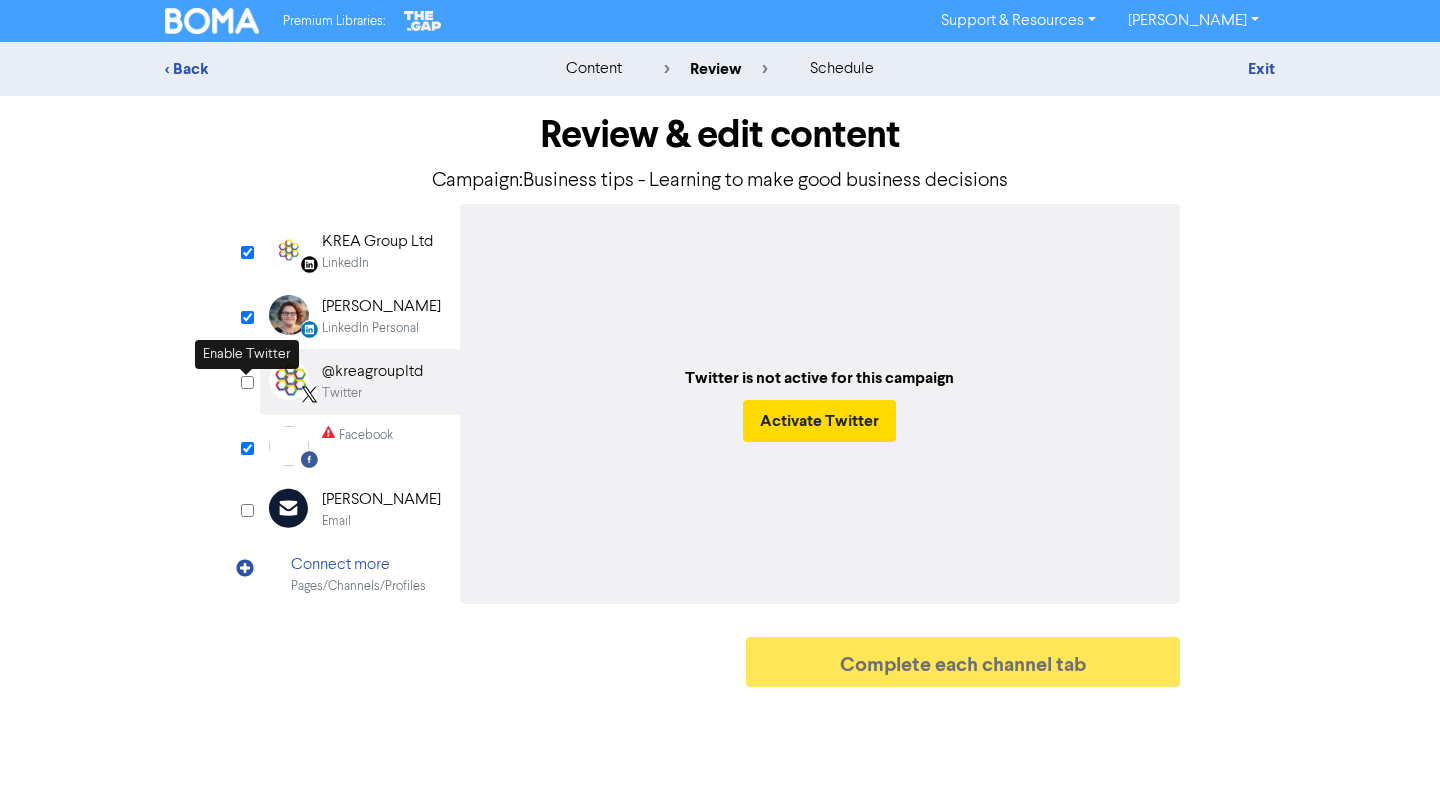 click at bounding box center (247, 382) 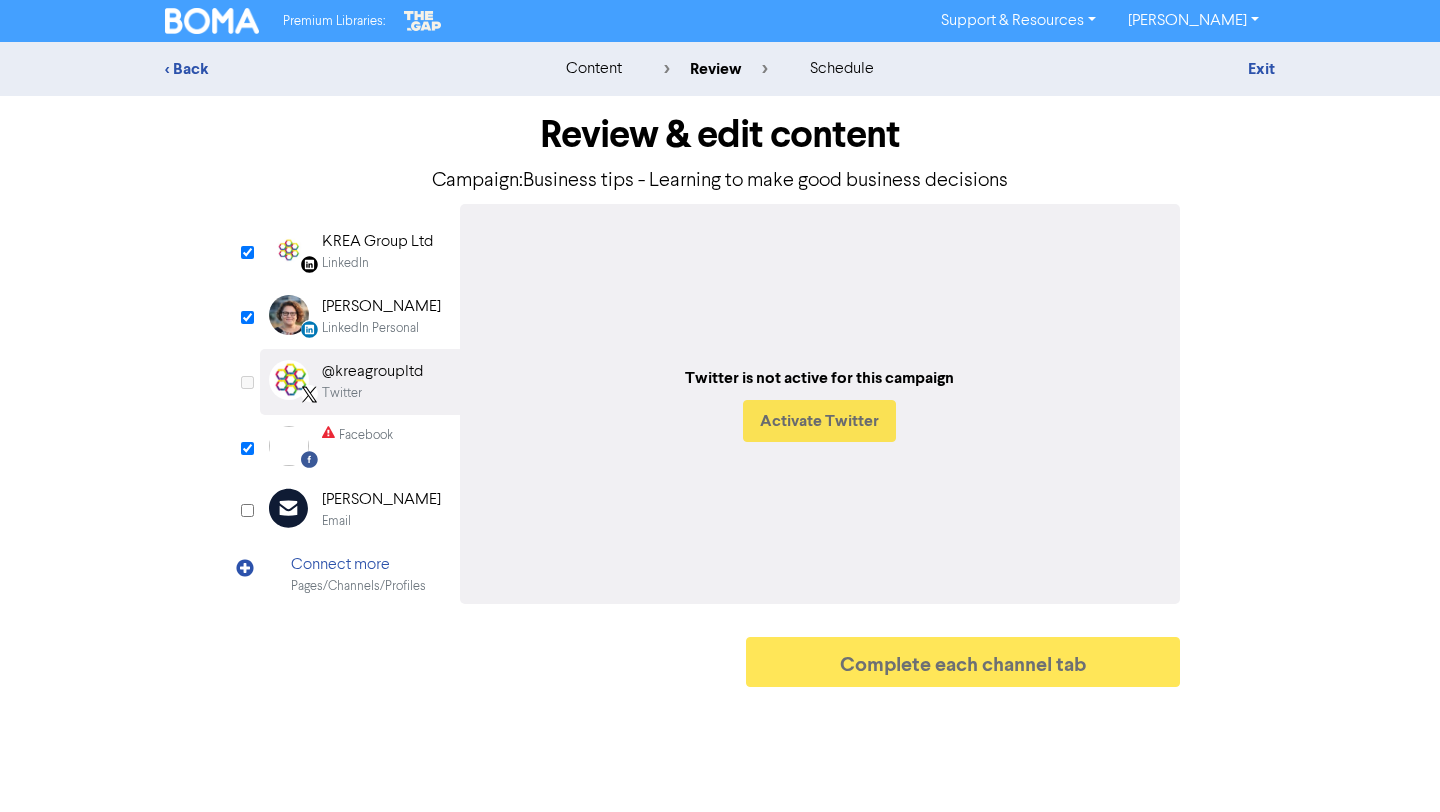 checkbox on "true" 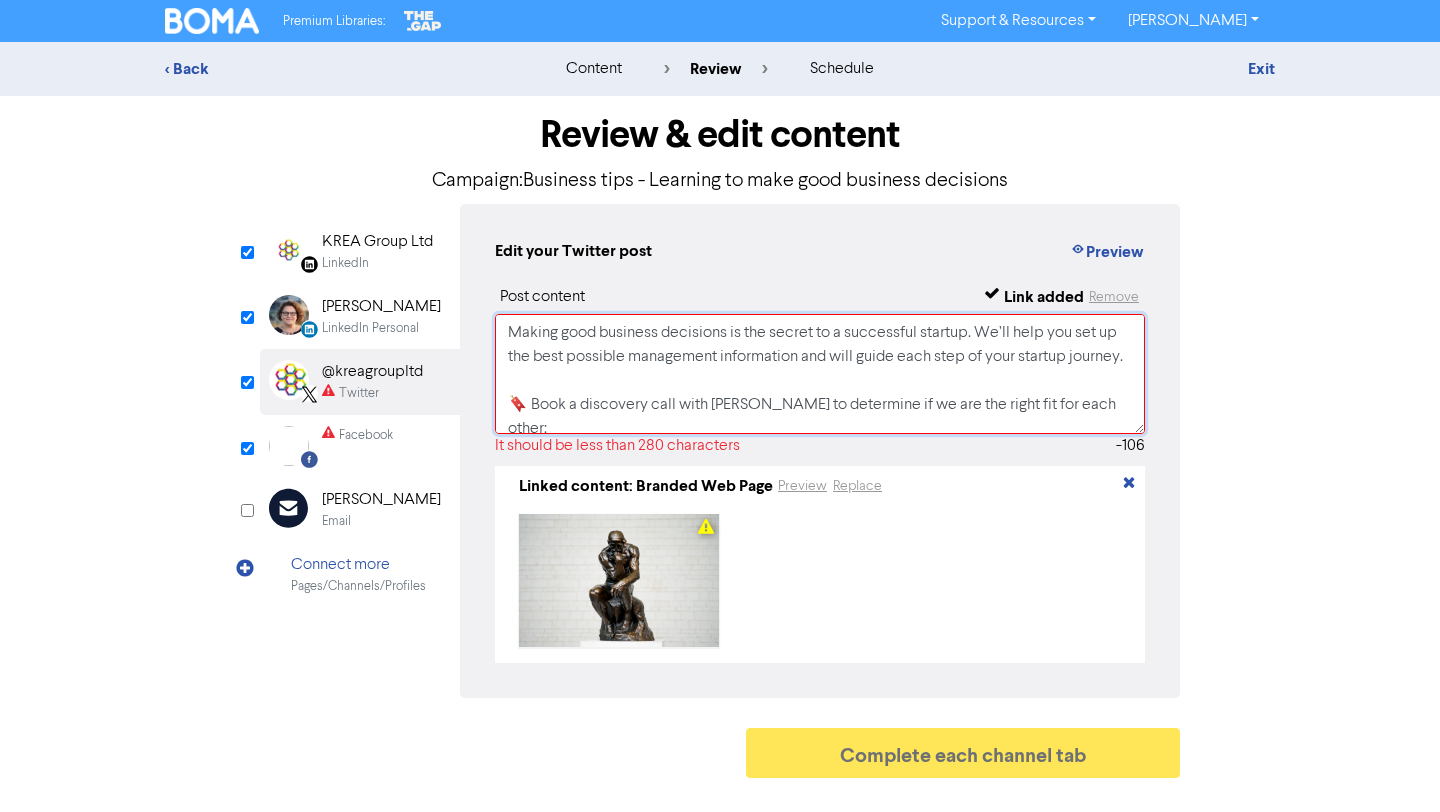 click on "Making good business decisions is the secret to a successful startup. We’ll help you set up the best possible management information and will guide each step of your startup journey.
🔖 Book a discovery call with [PERSON_NAME] to determine if we are the right fit for each other:
[URL][DOMAIN_NAME]
#smallbusiness #notforprofit #newzealandbusiness
#businessadvice
[URL][DOMAIN_NAME]" at bounding box center [820, 374] 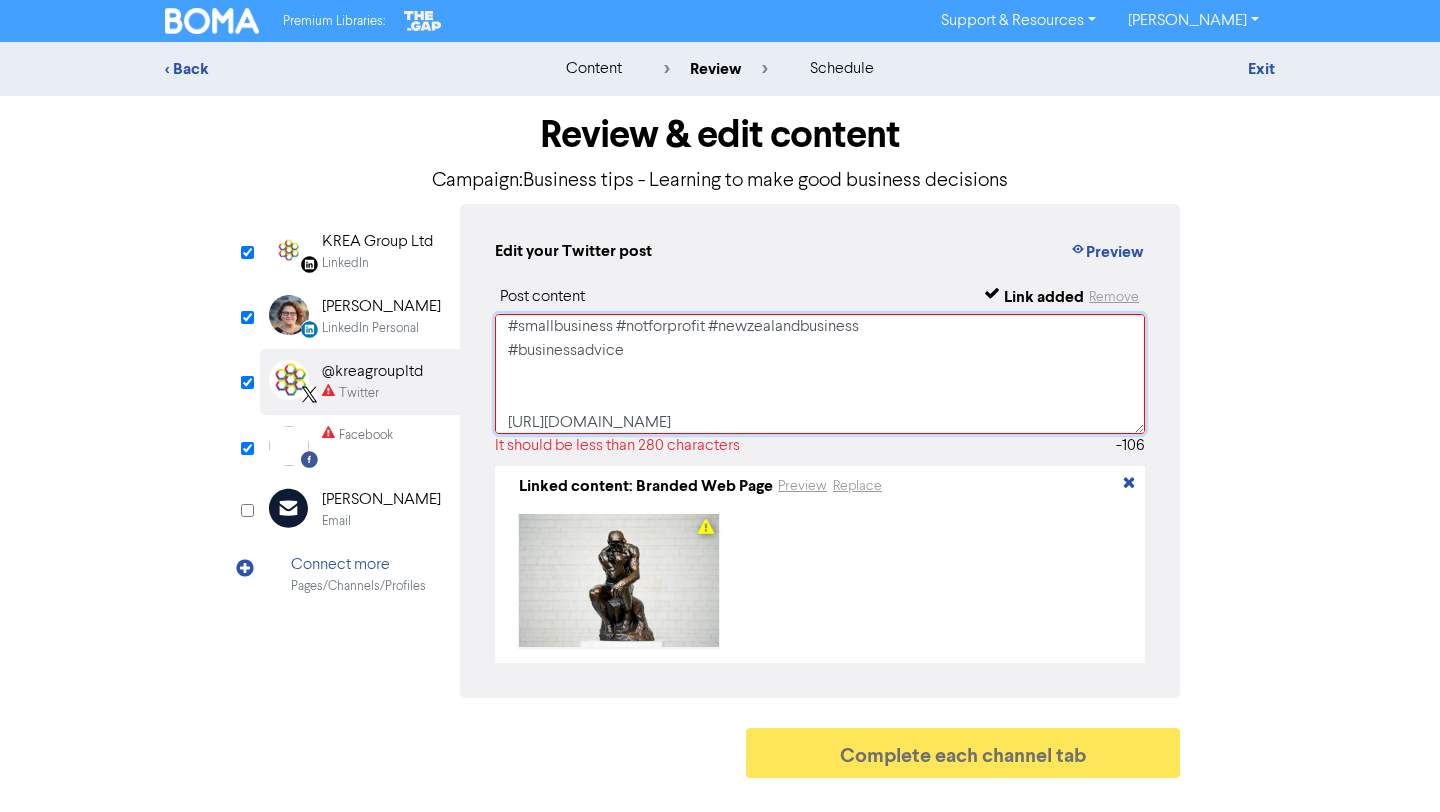 scroll, scrollTop: 182, scrollLeft: 0, axis: vertical 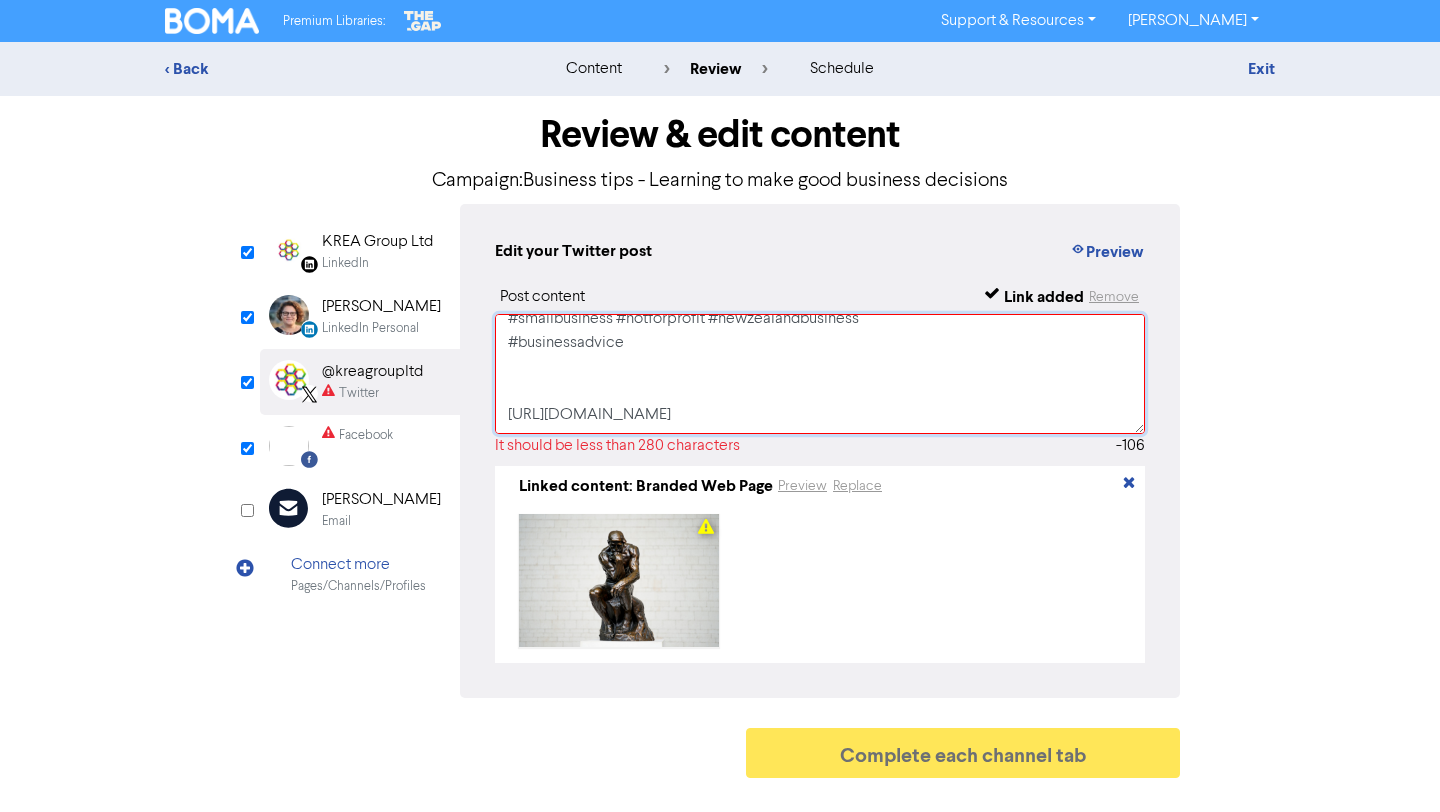 drag, startPoint x: 507, startPoint y: 395, endPoint x: 802, endPoint y: 356, distance: 297.5668 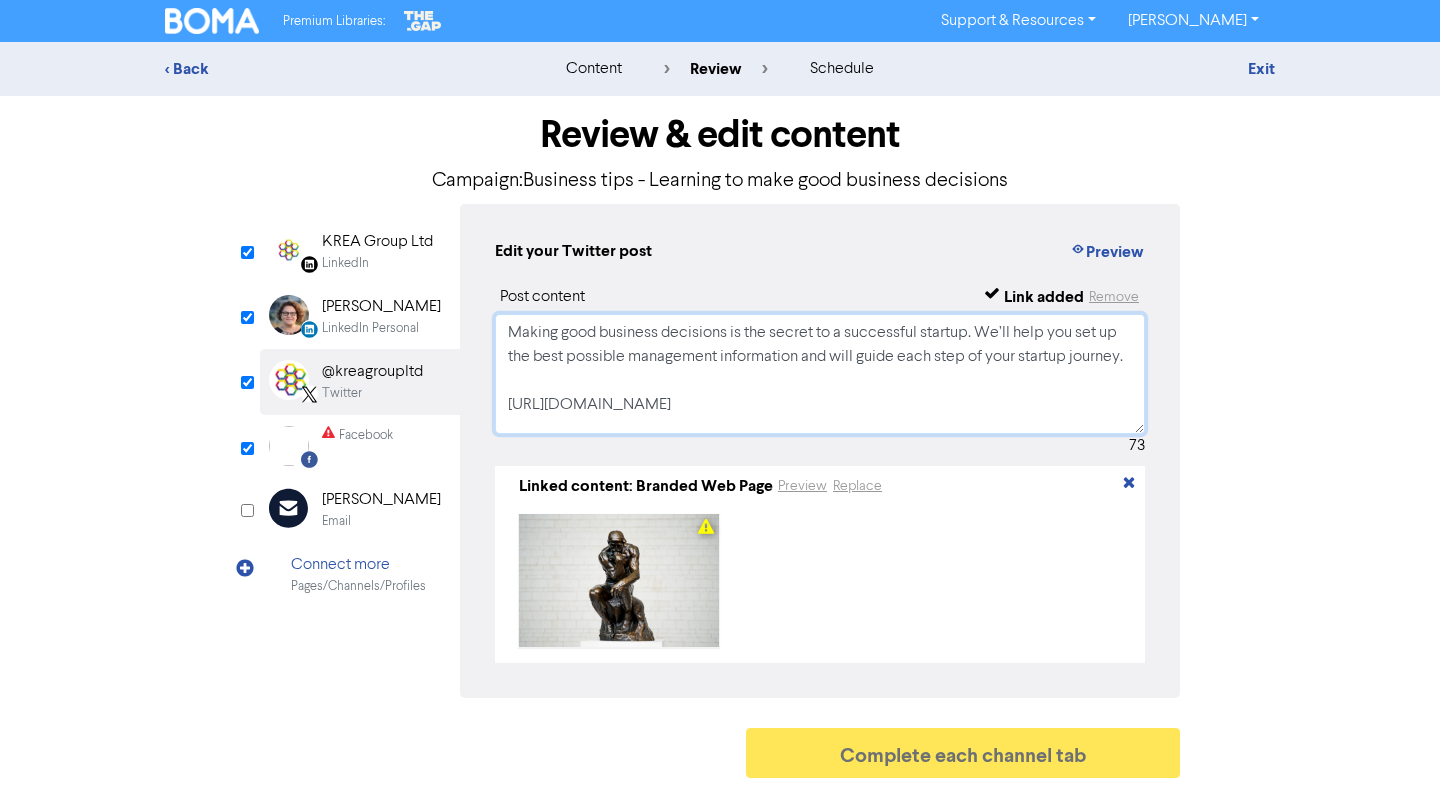scroll, scrollTop: 14, scrollLeft: 0, axis: vertical 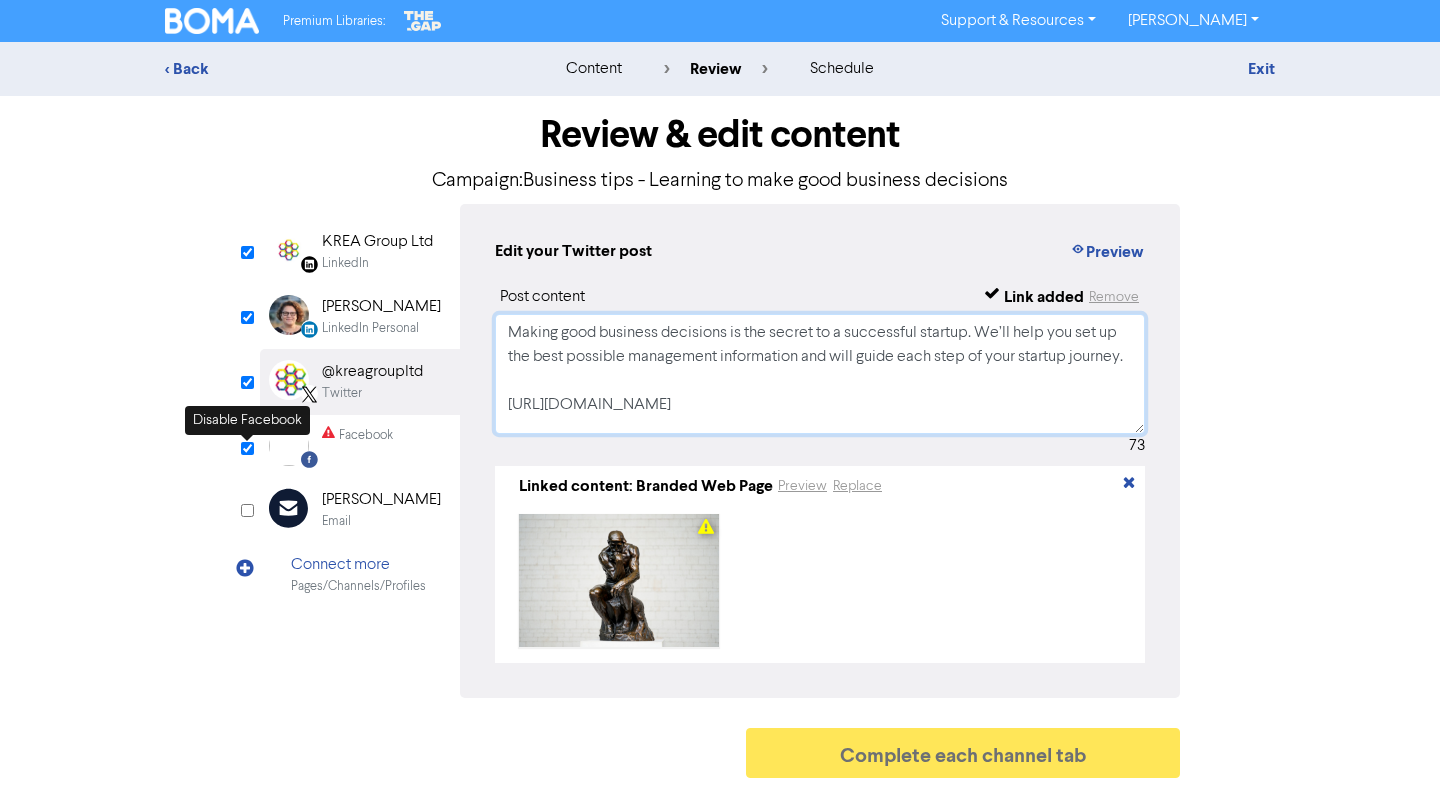 type on "Making good business decisions is the secret to a successful startup. We’ll help you set up the best possible management information and will guide each step of your startup journey.
[URL][DOMAIN_NAME]" 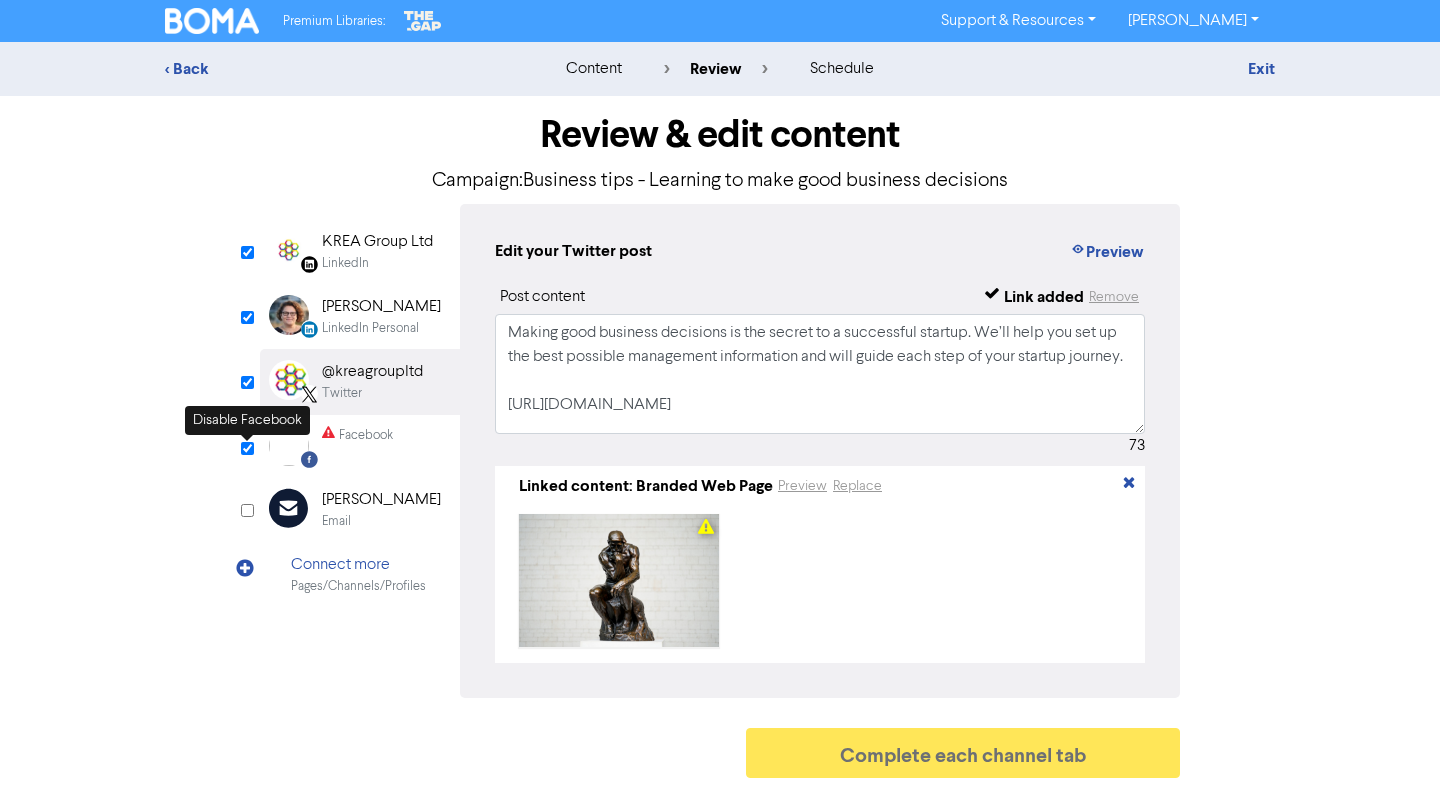 click at bounding box center (247, 448) 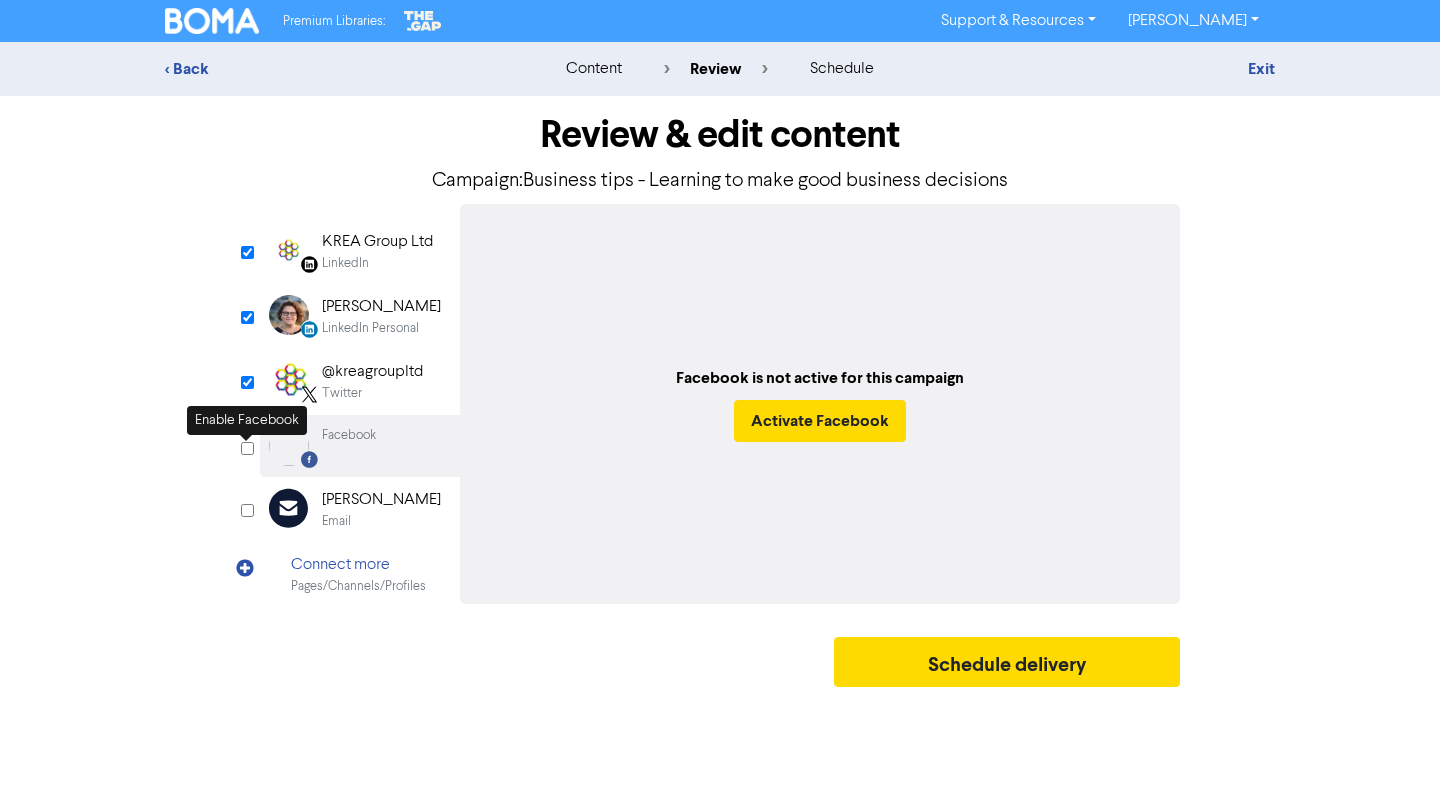 click at bounding box center [247, 448] 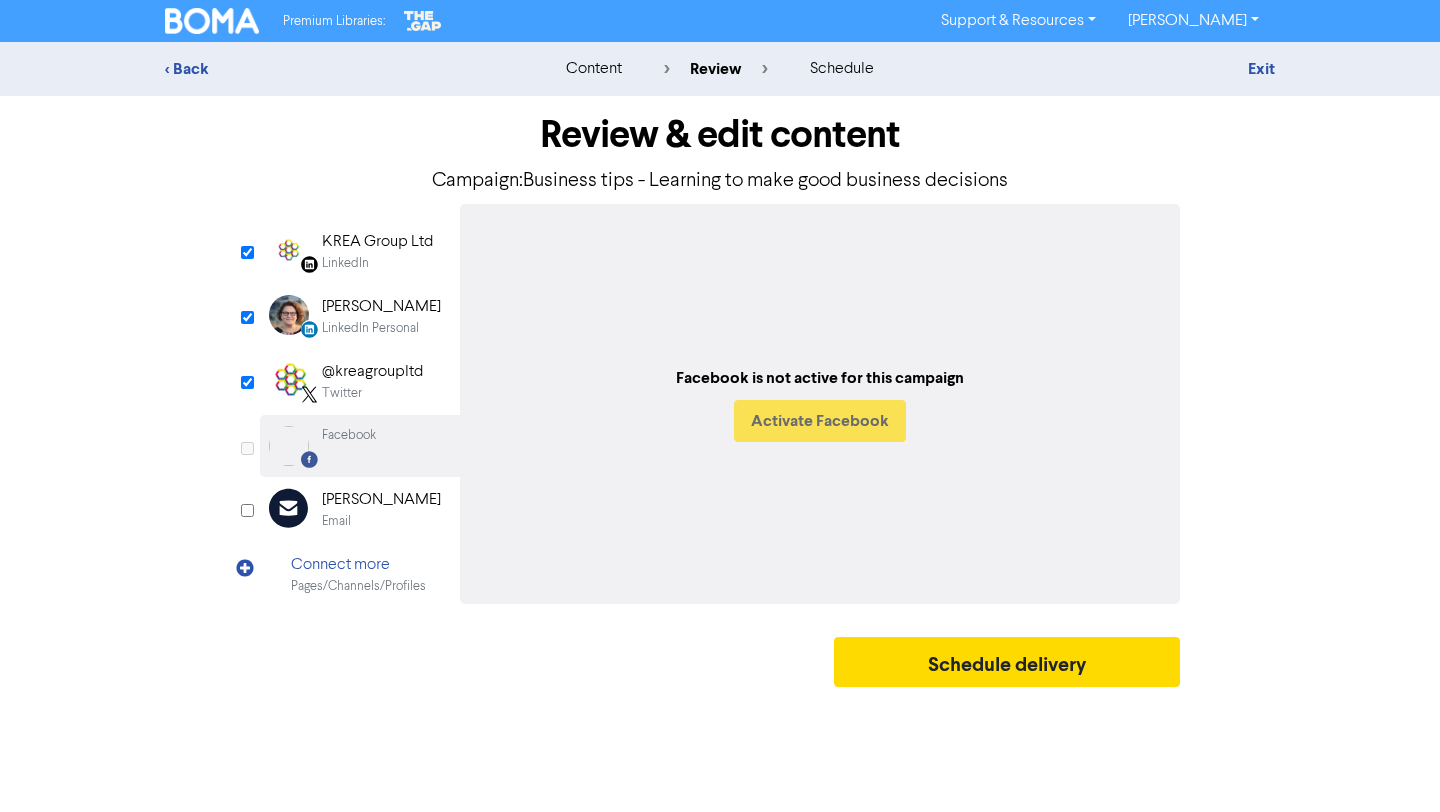 checkbox on "true" 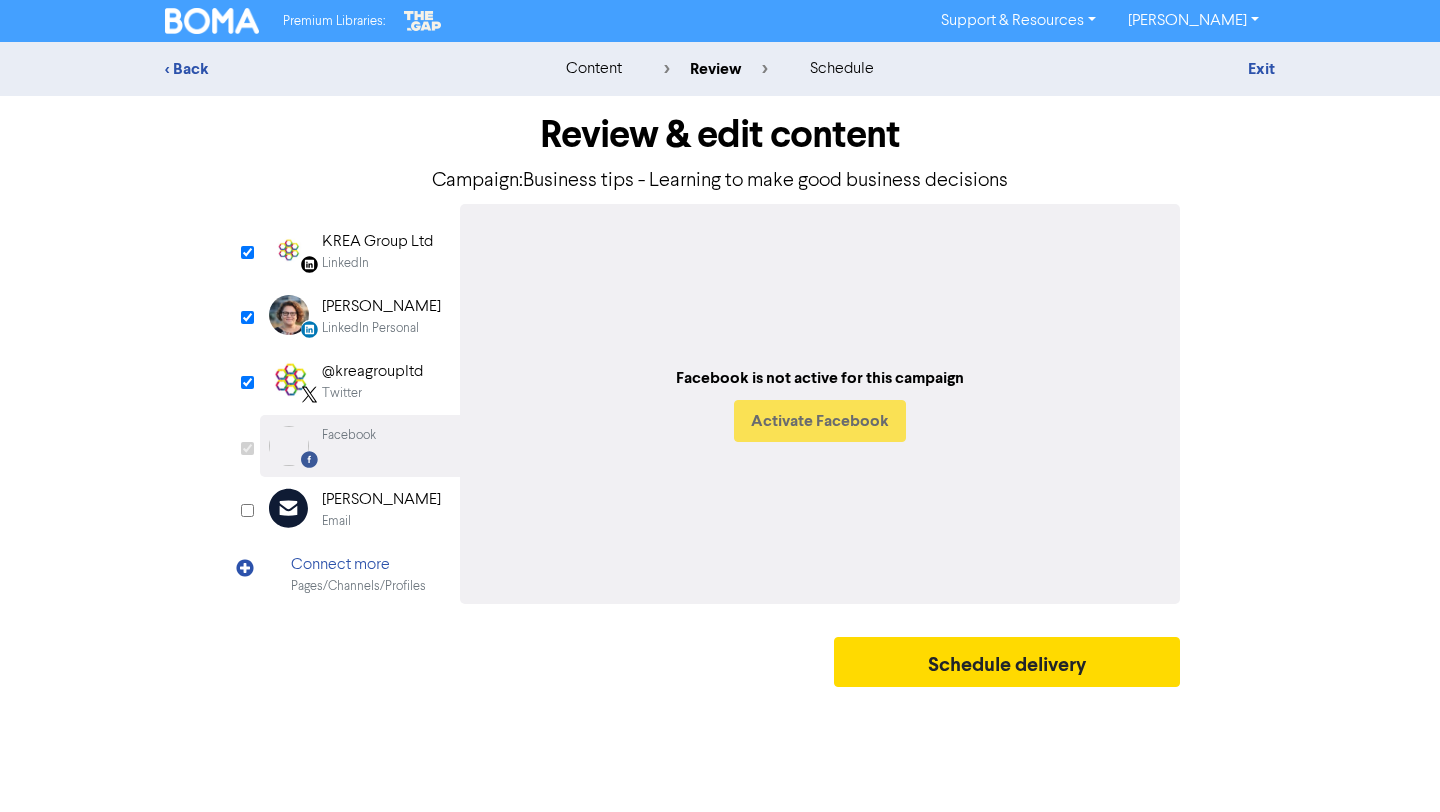 select on "LEARN_MORE" 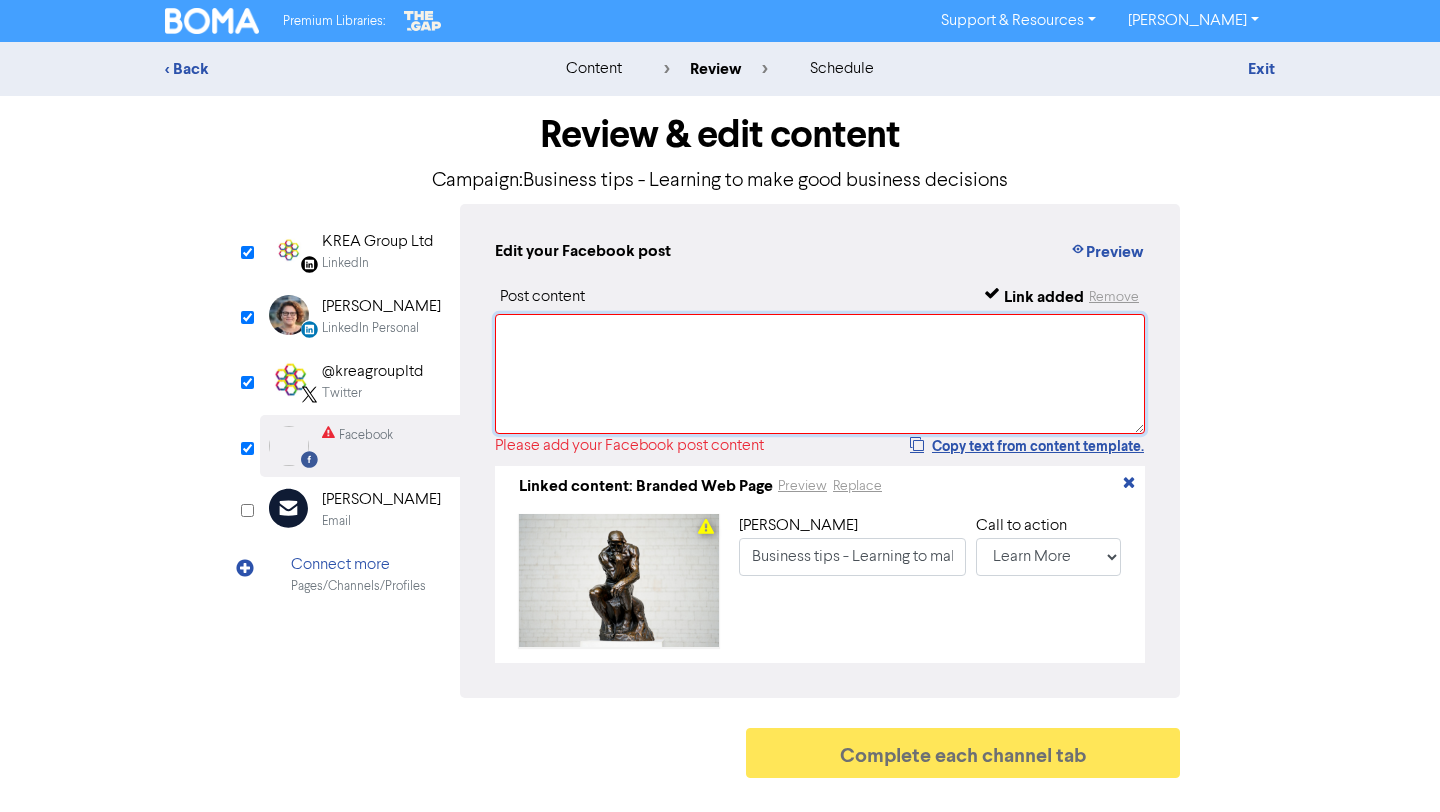 click at bounding box center [820, 374] 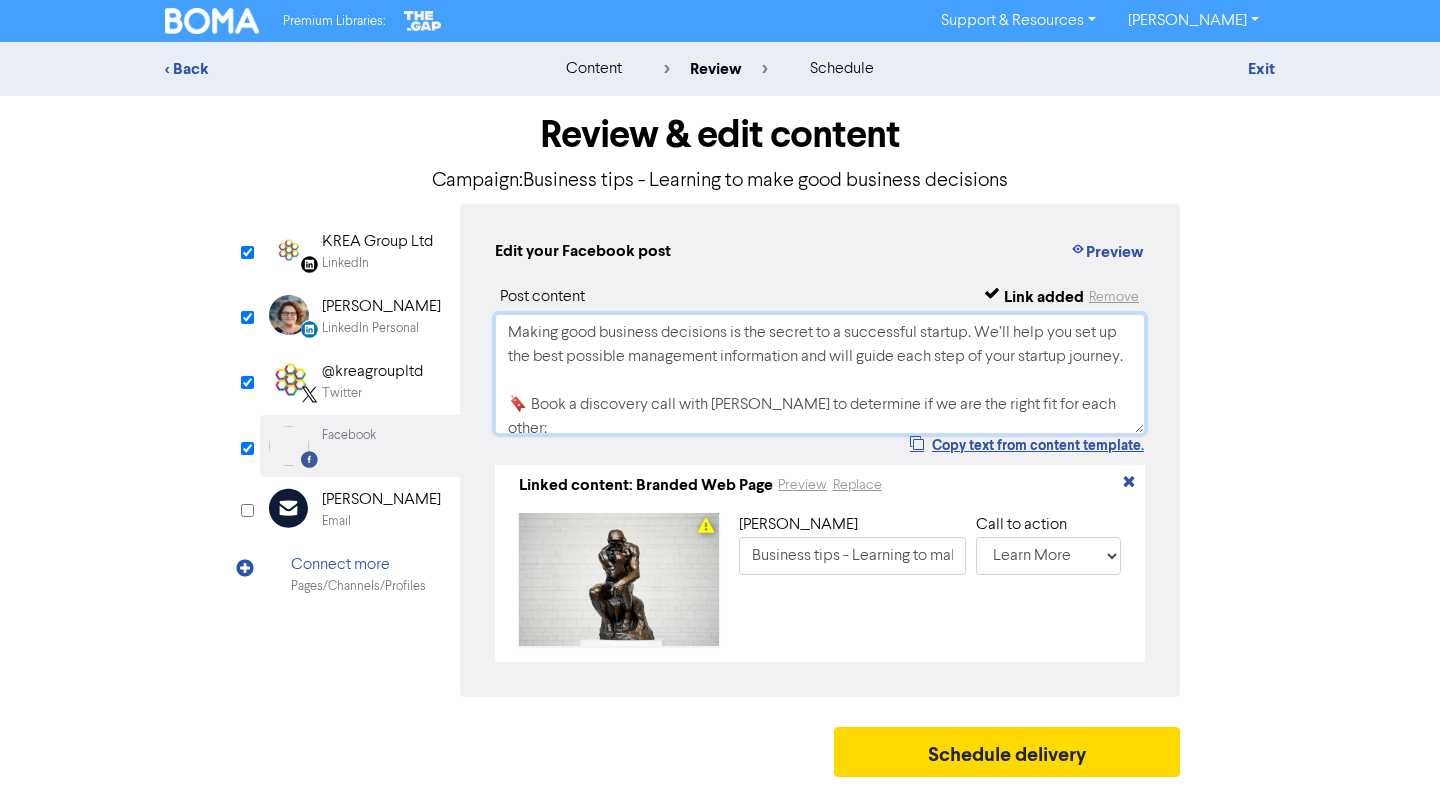 scroll, scrollTop: 76, scrollLeft: 0, axis: vertical 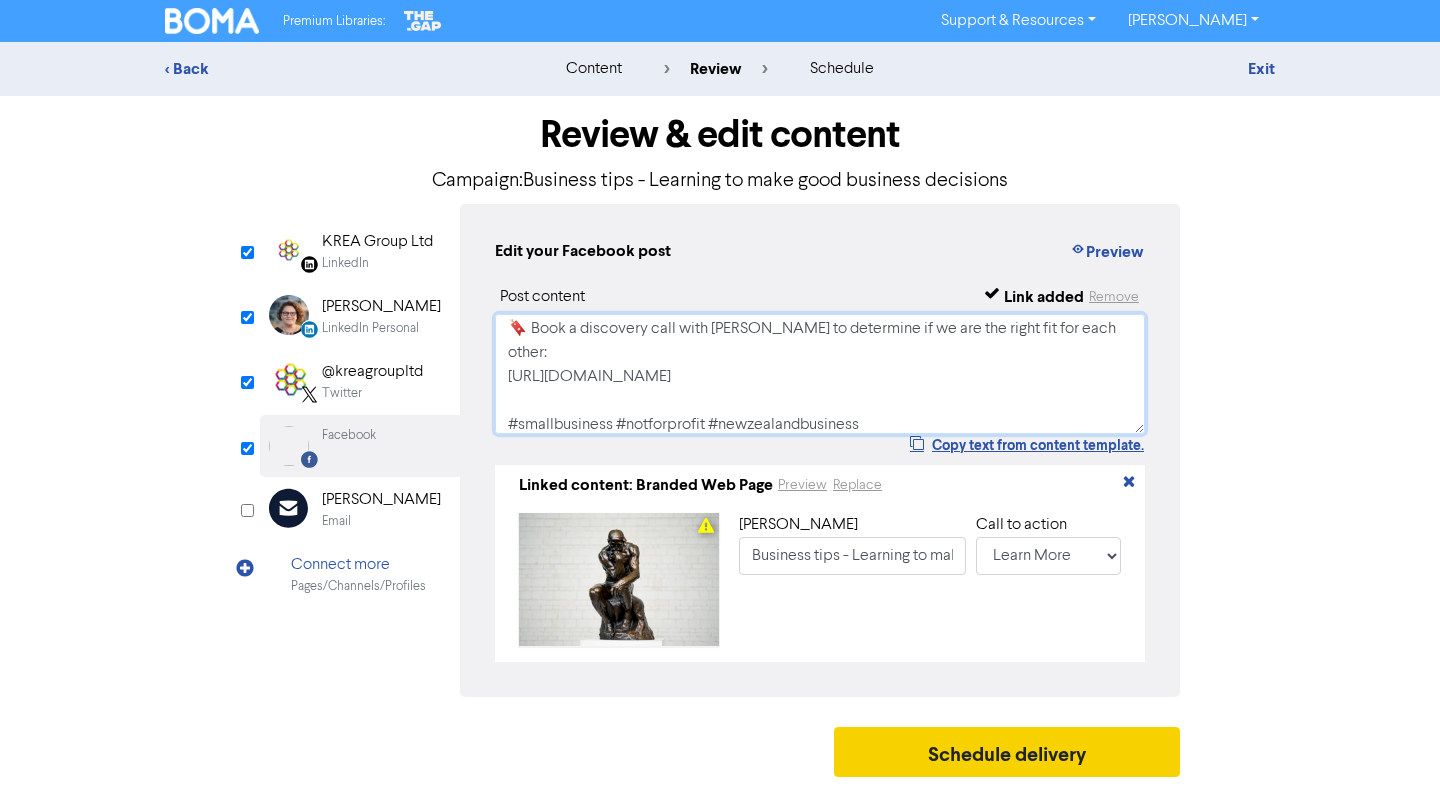 type on "Making good business decisions is the secret to a successful startup. We’ll help you set up the best possible management information and will guide each step of your startup journey.
🔖 Book a discovery call with [PERSON_NAME] to determine if we are the right fit for each other:
[URL][DOMAIN_NAME]
#smallbusiness #notforprofit #newzealandbusiness
#businessadvice" 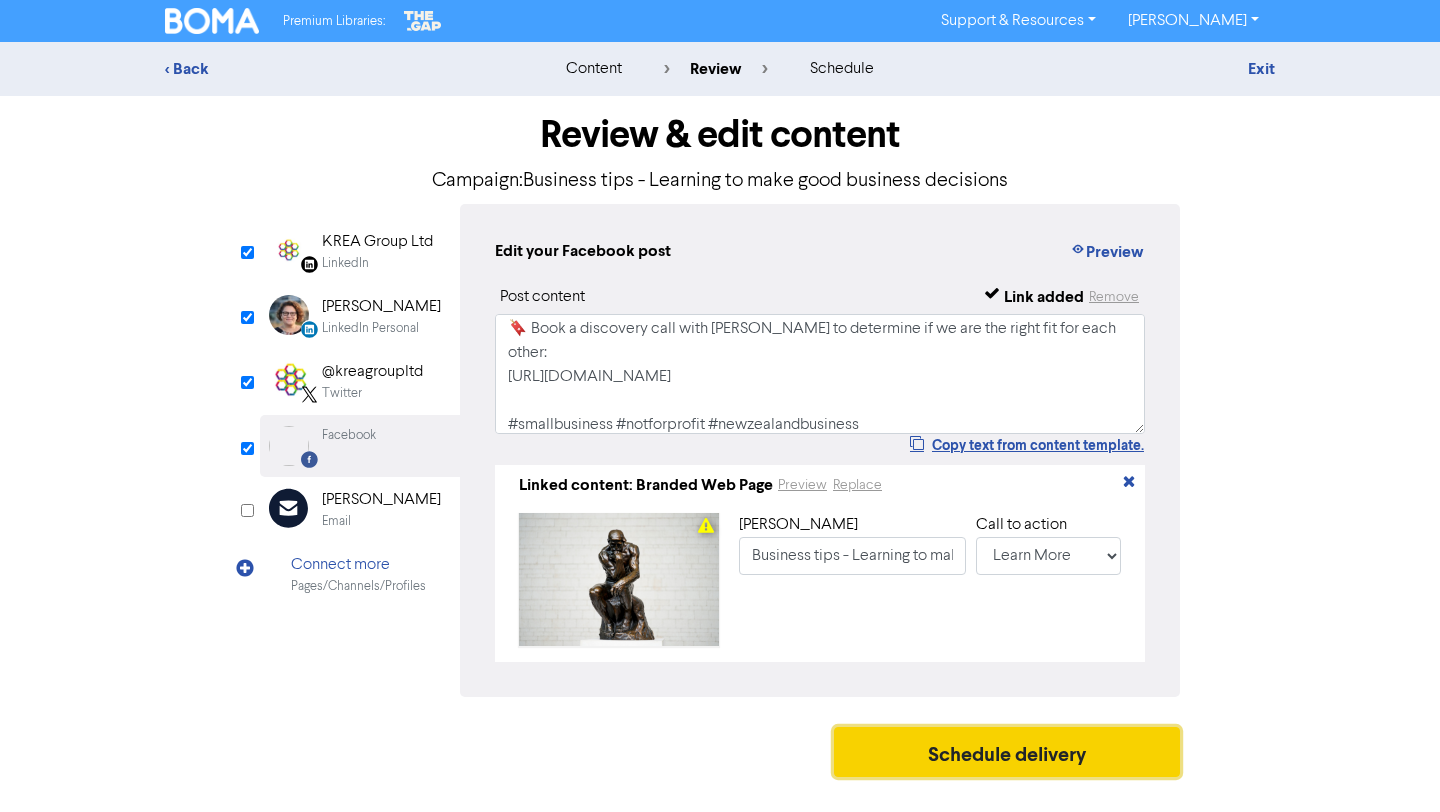 click on "Schedule delivery" at bounding box center [1007, 752] 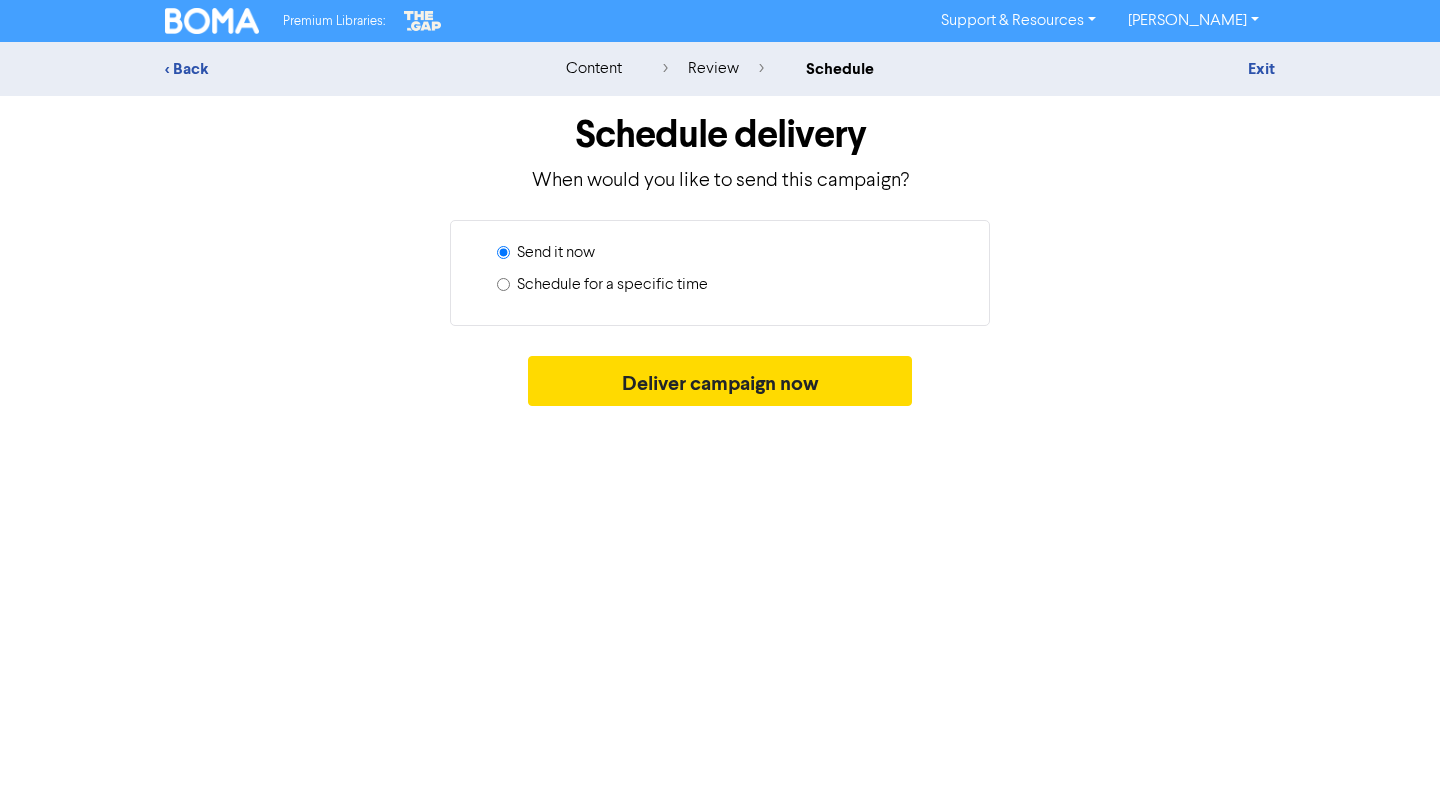 click on "Schedule for a specific time" at bounding box center (612, 285) 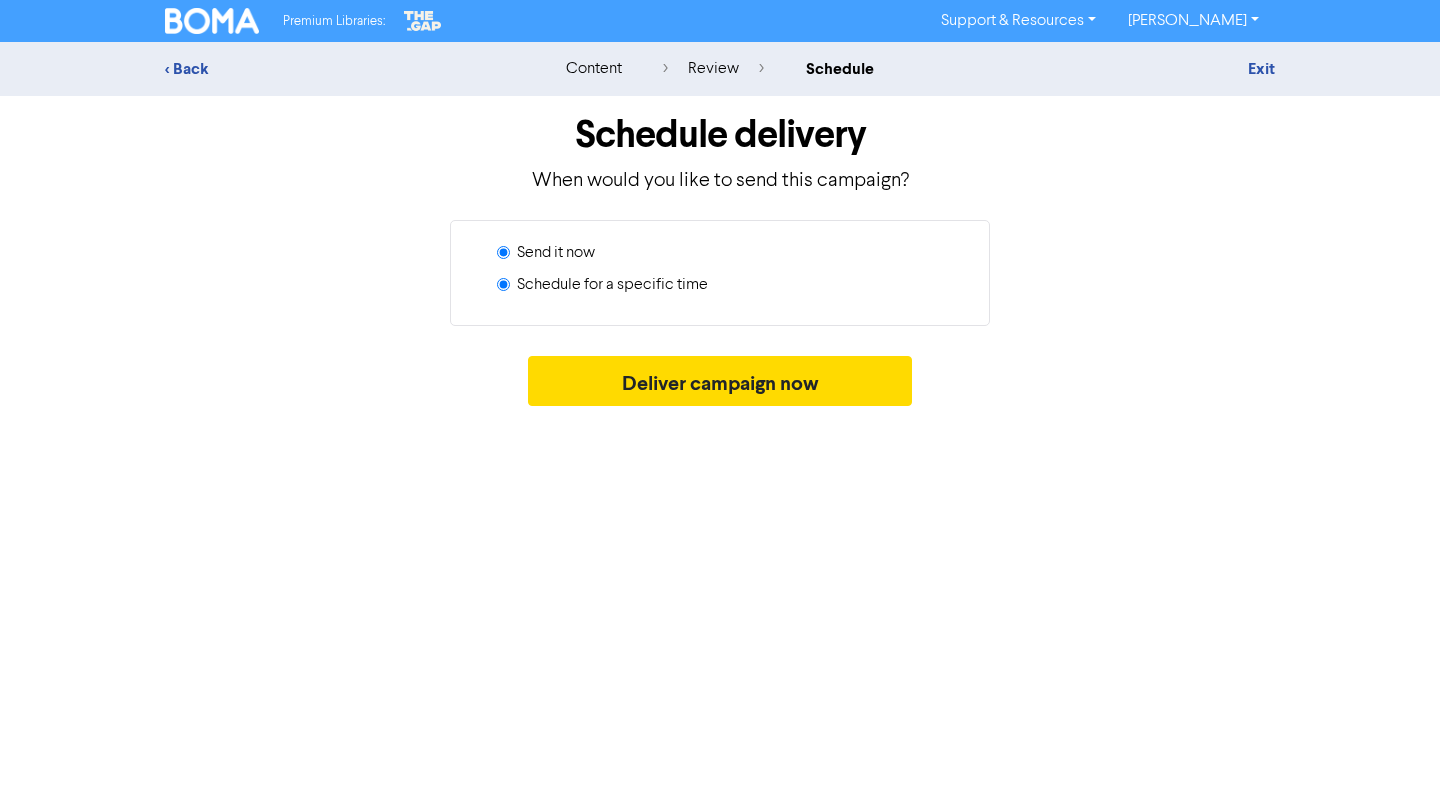 radio on "true" 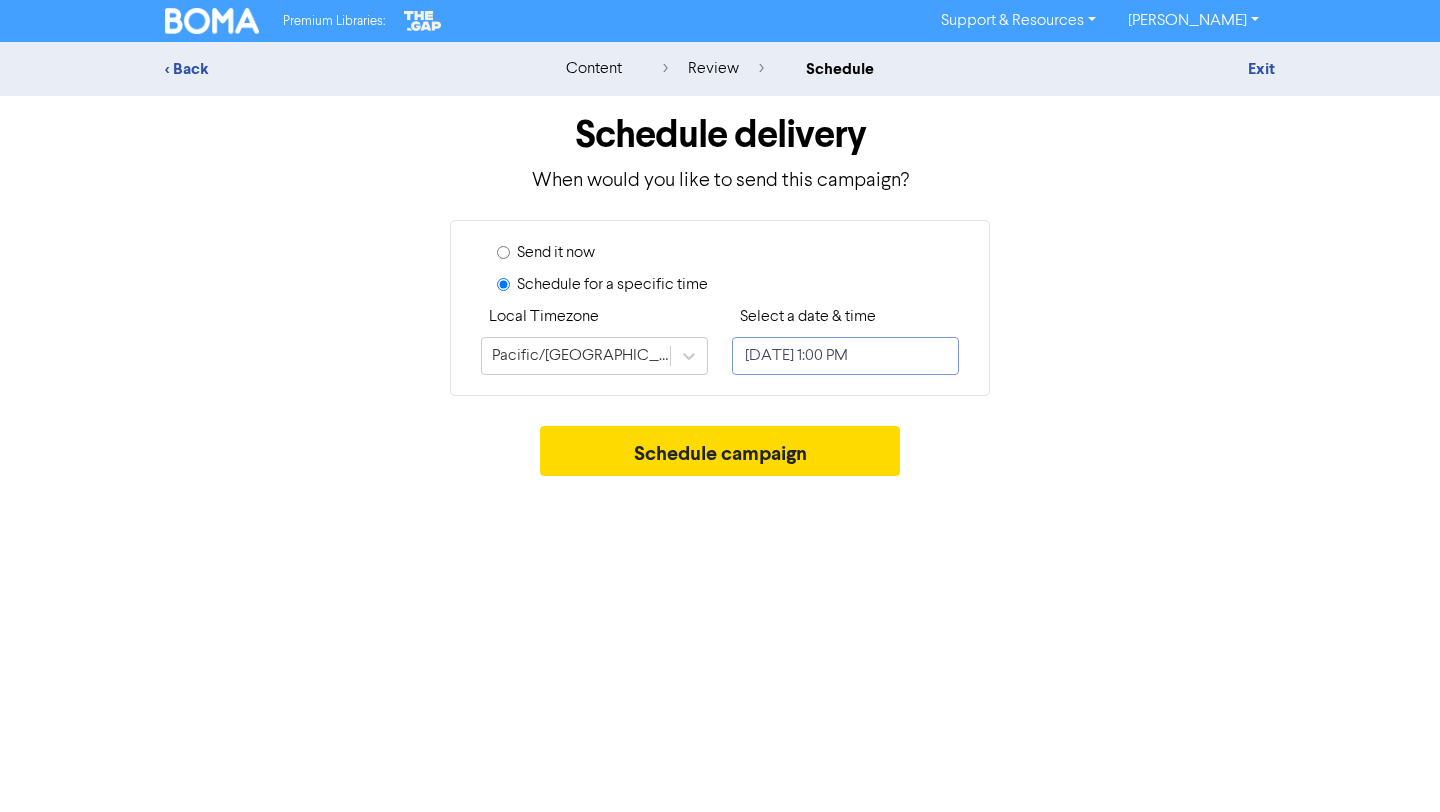 select on "6" 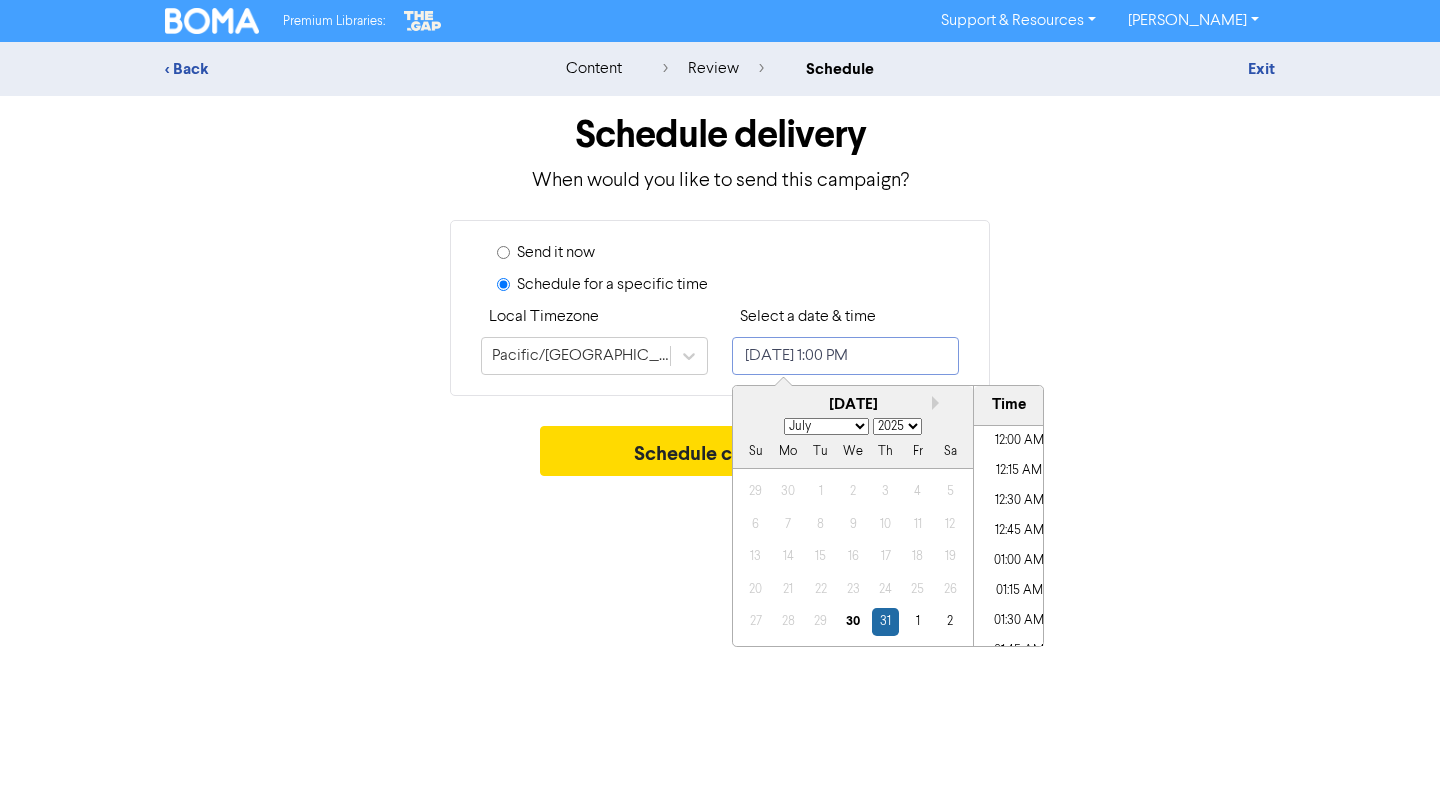 click on "[DATE] 1:00 PM" at bounding box center [845, 356] 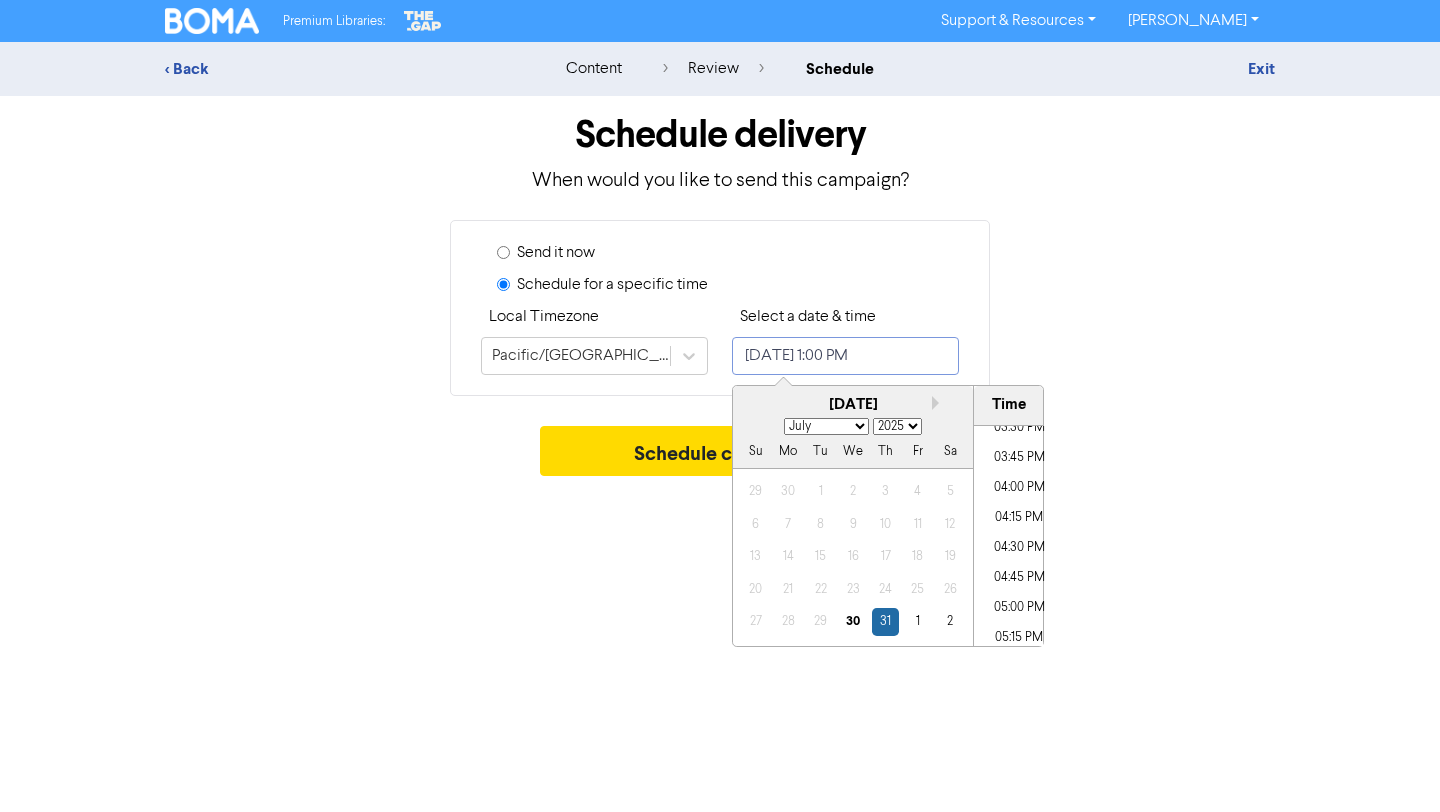 scroll, scrollTop: 1882, scrollLeft: 0, axis: vertical 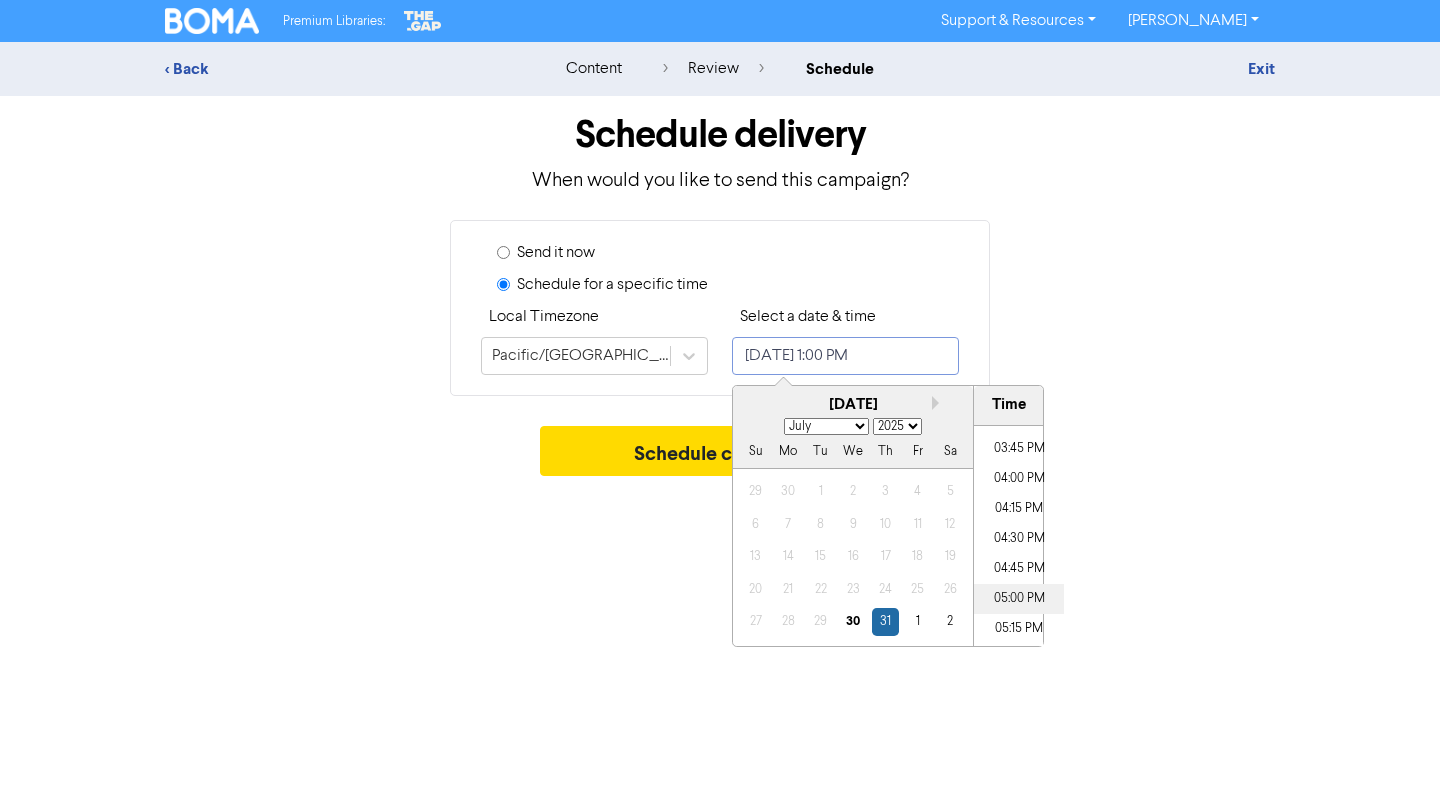 click on "05:00 PM" at bounding box center (1019, 599) 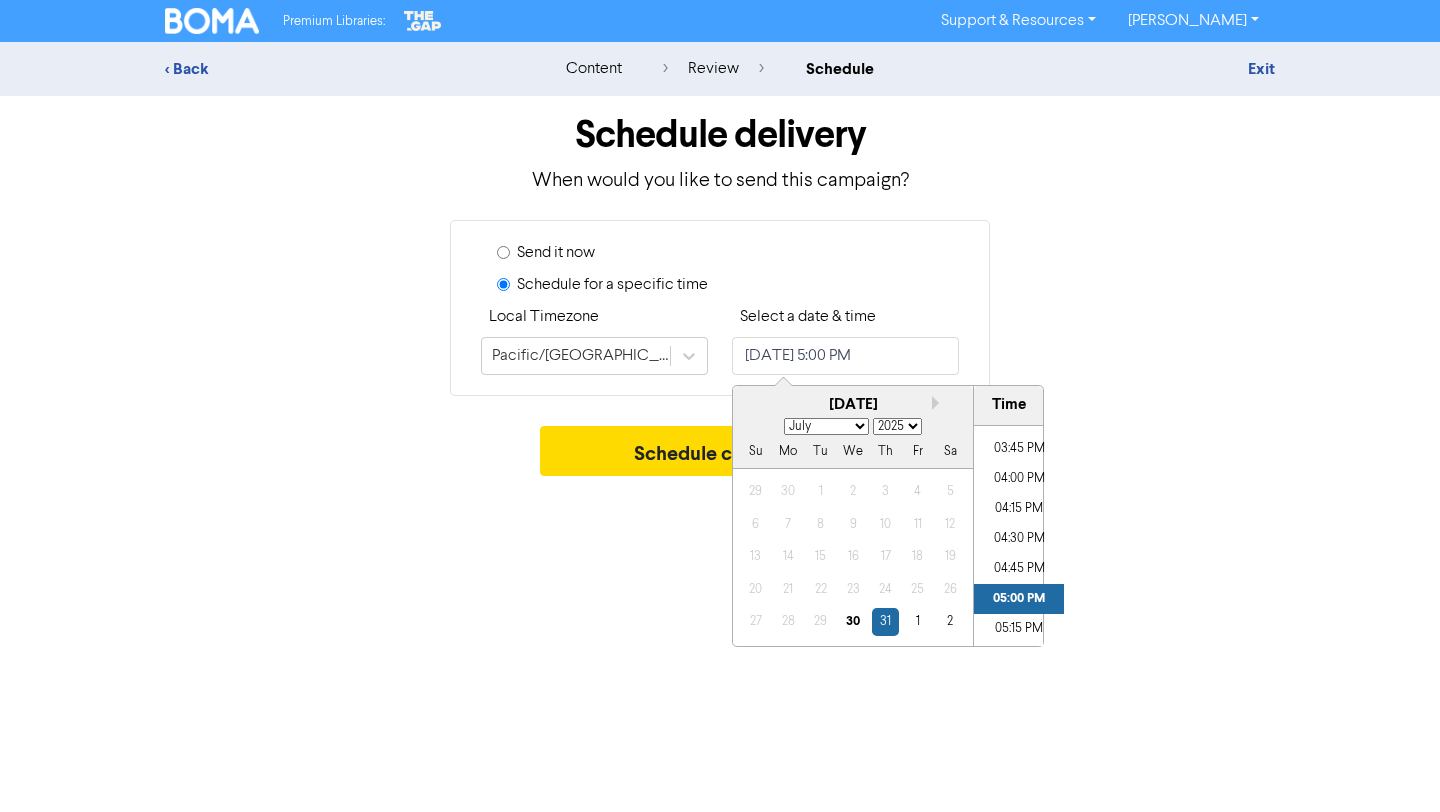 click on "Premium Libraries: Support & Resources Video Tutorials FAQ & Guides Marketing Education [PERSON_NAME] Log Out < Back content review schedule Exit Schedule delivery When would you like to send this campaign?   Send it now   Schedule for a specific time Local Timezone Pacific/[GEOGRAPHIC_DATA] Select a date & time [DATE] 5:00 PM Next month July [DATE] February March April May June July August September October November [DATE] 2026 2027 2028 2029 2030 2031 2032 2033 2034 2035 2036 2037 2038 2039 2040 2041 2042 2043 2044 2045 2046 2047 2048 2049 2050 2051 2052 2053 2054 2055 2056 2057 2058 2059 2060 2061 2062 2063 2064 2065 2066 2067 2068 2069 2070 2071 2072 2073 2074 2075 2076 2077 2078 2079 2080 2081 2082 2083 2084 2085 2086 2087 2088 2089 2090 2091 2092 2093 2094 2095 2096 2097 2098 2099 2100 [GEOGRAPHIC_DATA] We Th Fr Sa 29 30 1 2 3 4 5 6 7 8 9 10 11 12 13 14 15 16 17 18 19 20 21 22 23 24 25 26 27 28 29 30 31 1 2 Time 12:00 AM 12:15 AM 12:30 AM 12:45 AM 01:00 AM 01:15 AM 01:30 AM 01:45 AM 02:00 AM 02:15 AM" at bounding box center (720, 406) 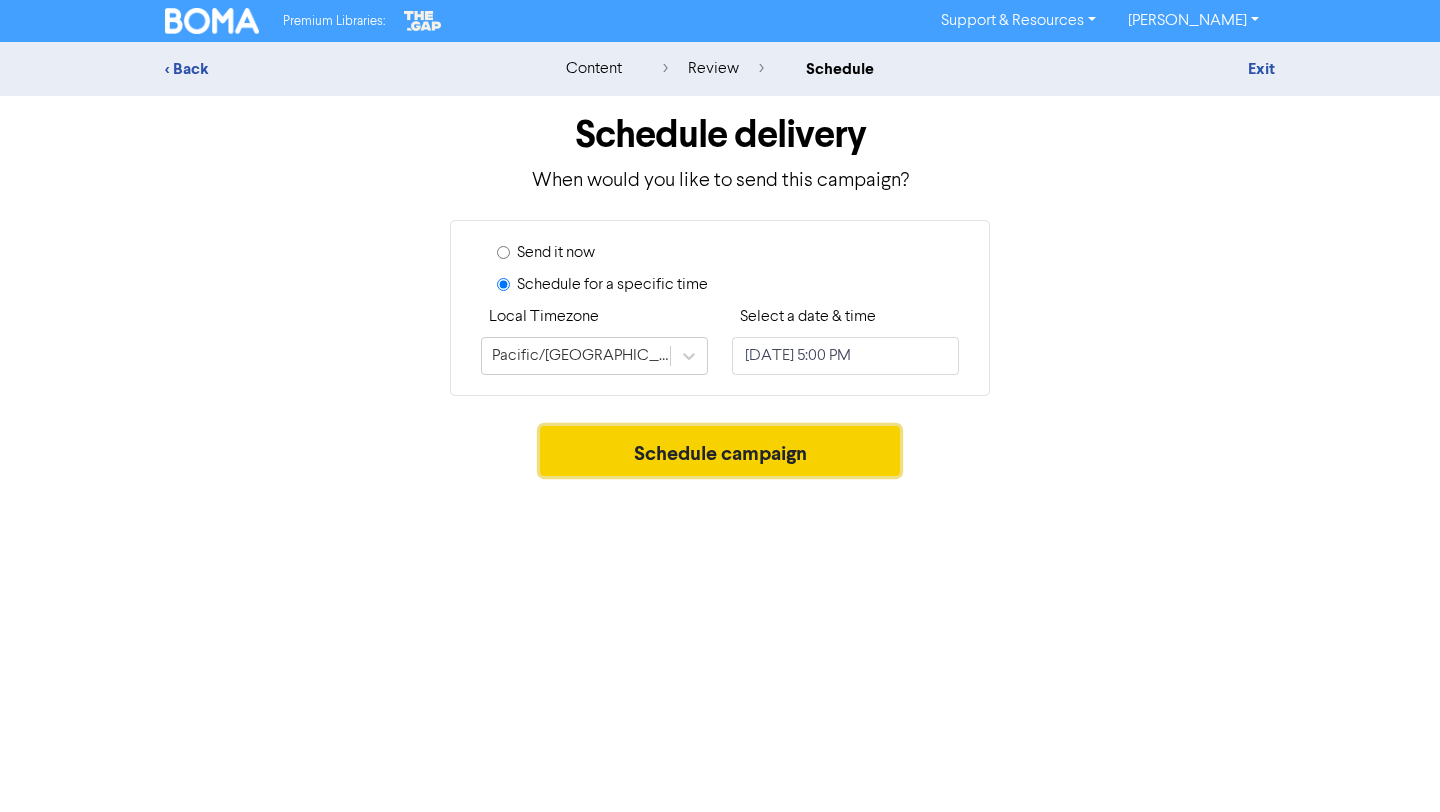 click on "Schedule campaign" at bounding box center [720, 451] 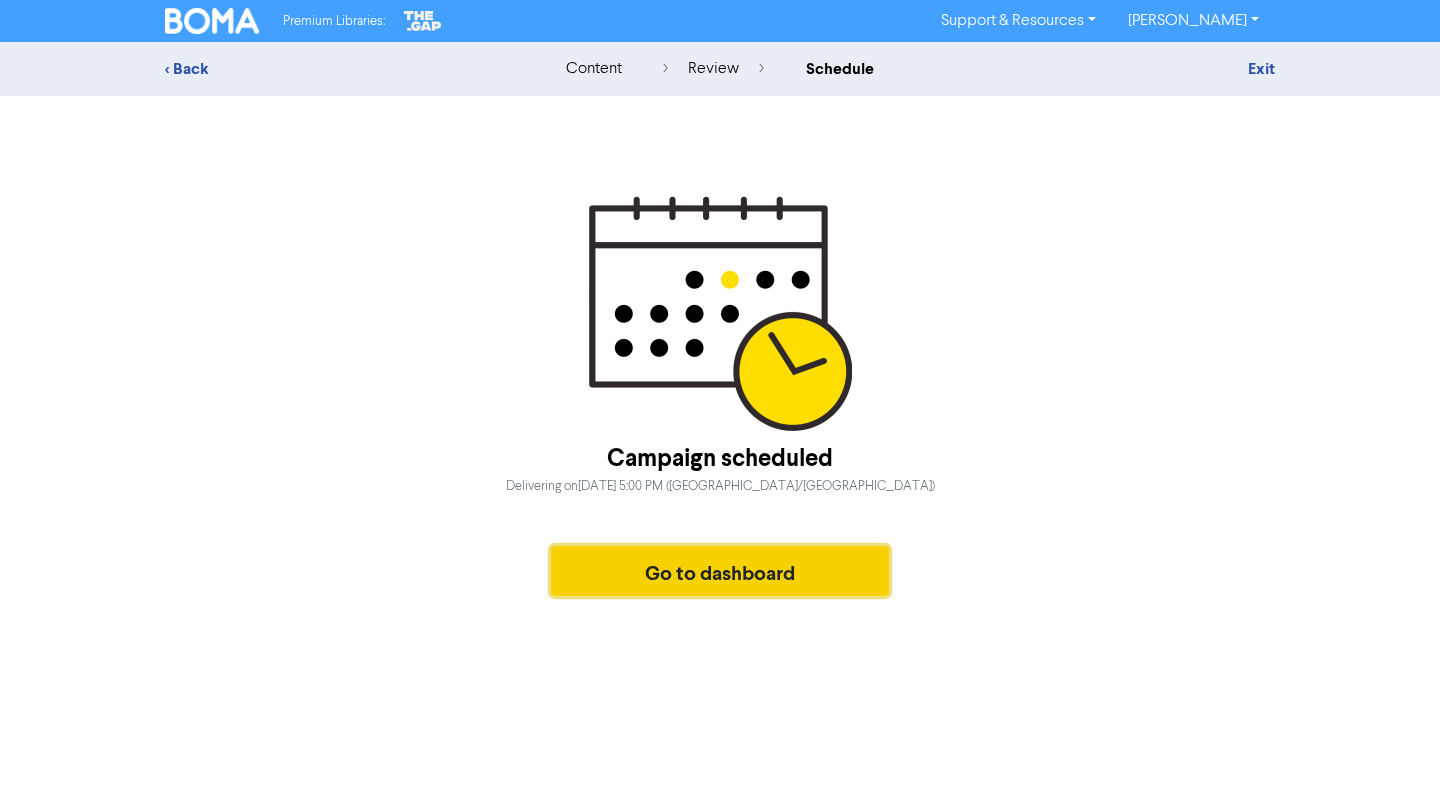 click on "Go to dashboard" at bounding box center [720, 571] 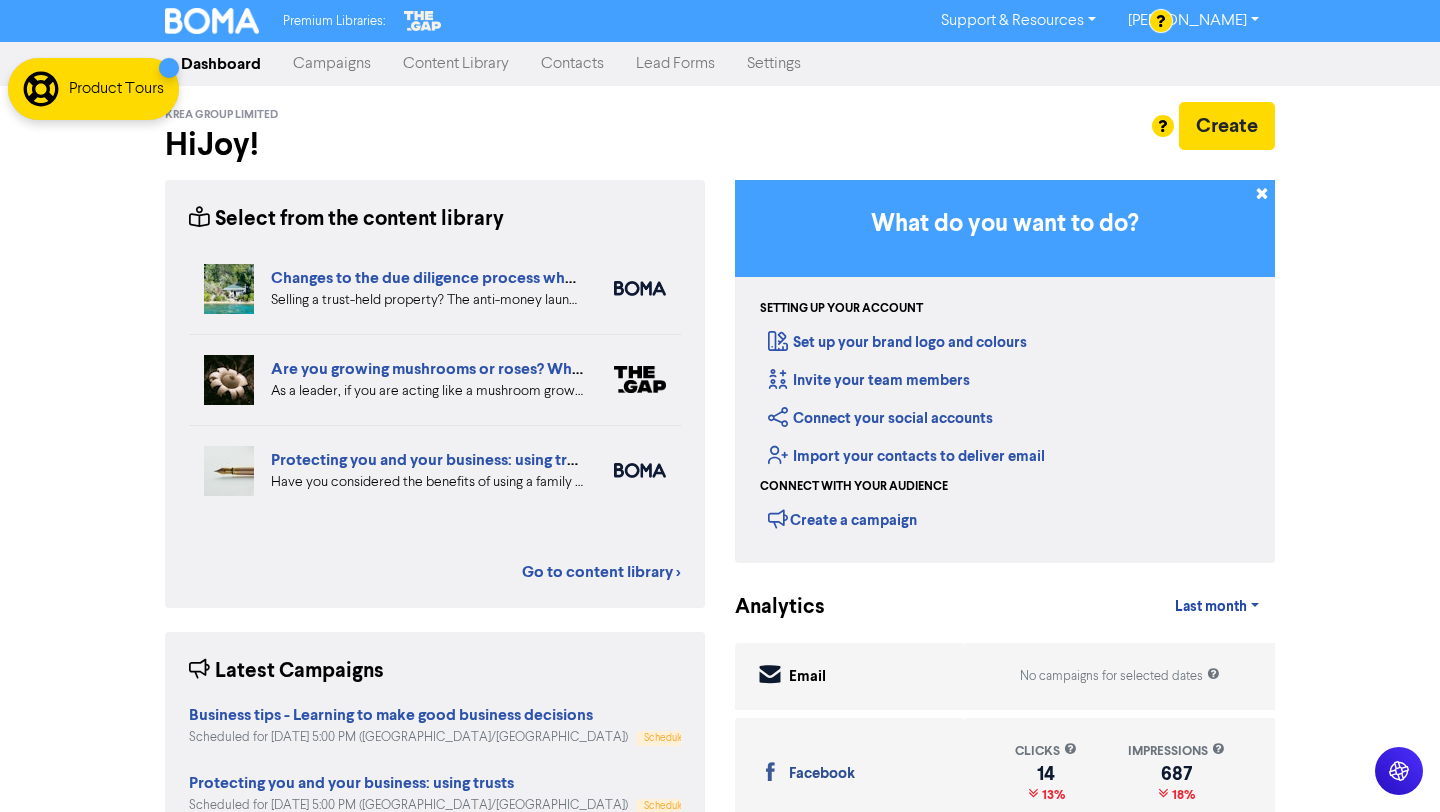click on "Campaigns" at bounding box center (332, 64) 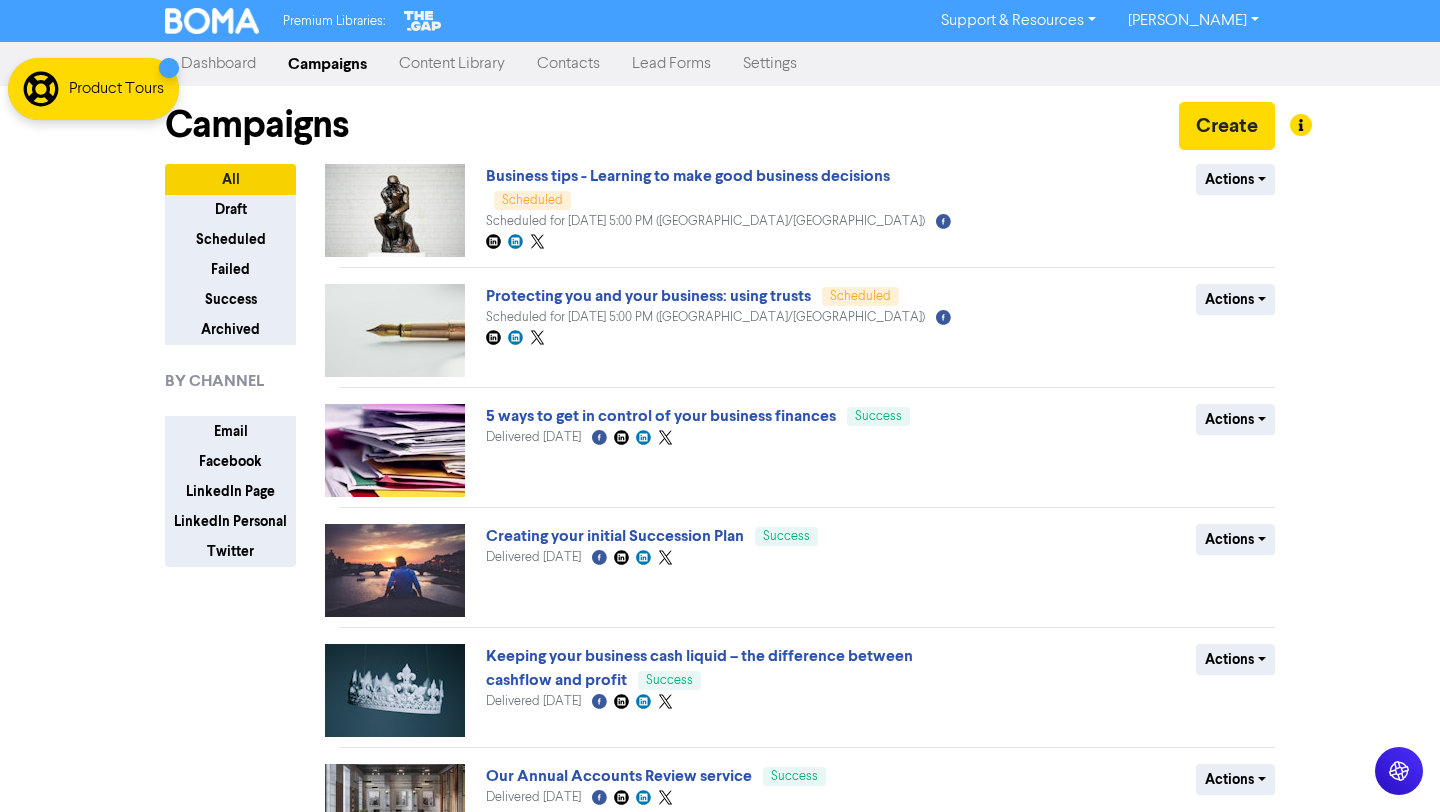 click on "Content Library" at bounding box center (452, 64) 